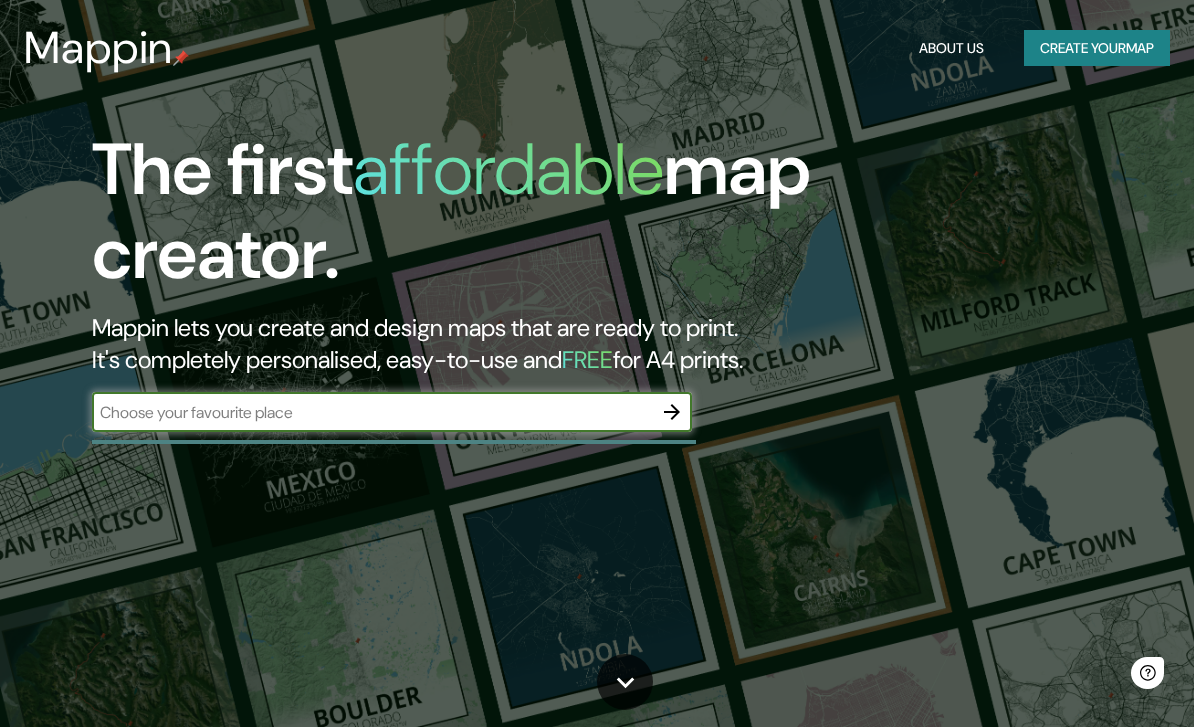 scroll, scrollTop: 0, scrollLeft: 0, axis: both 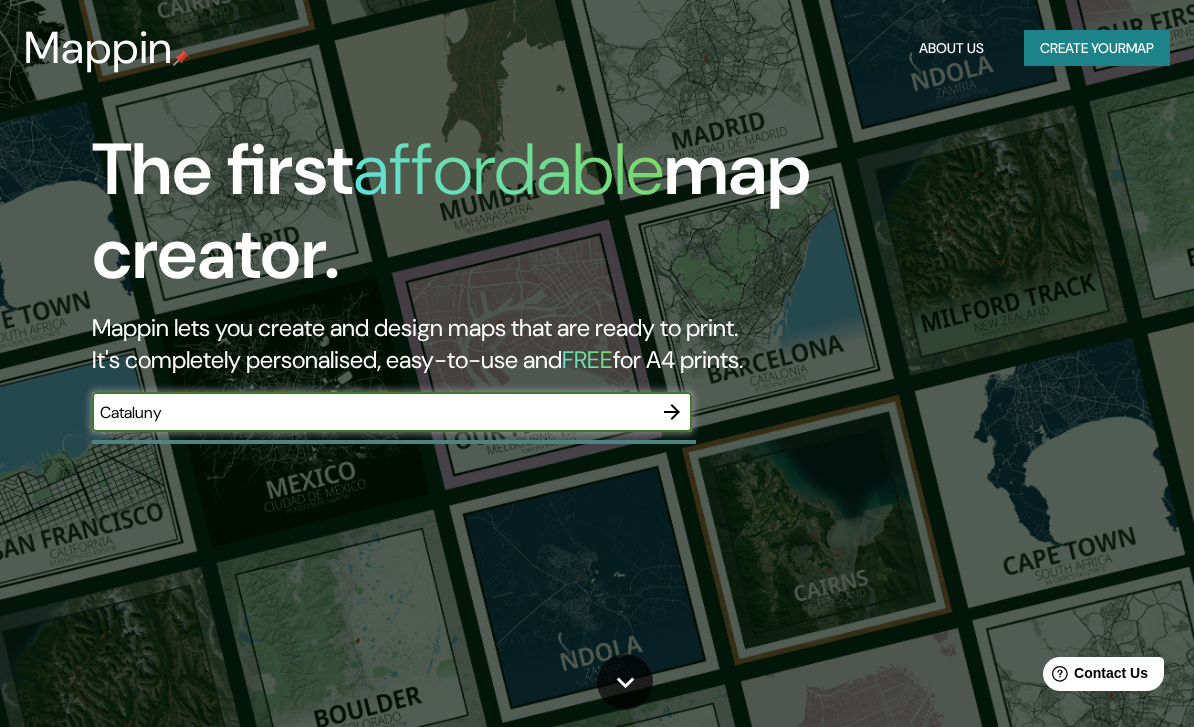 type on "[GEOGRAPHIC_DATA]" 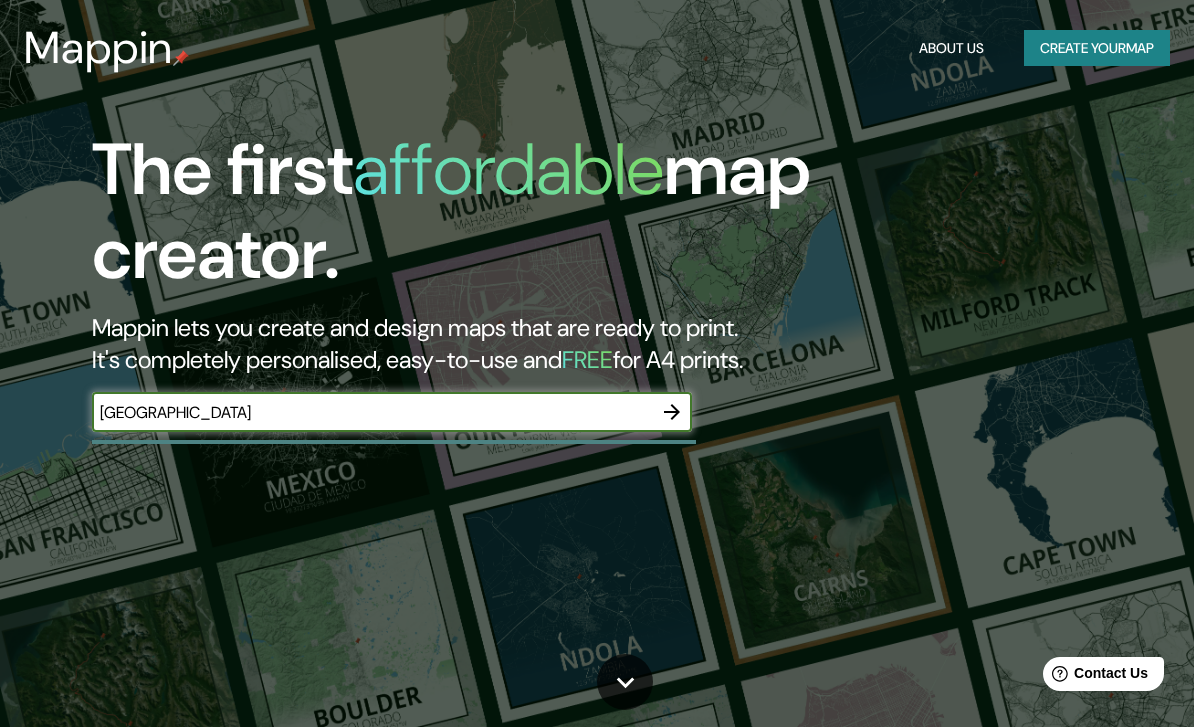 click 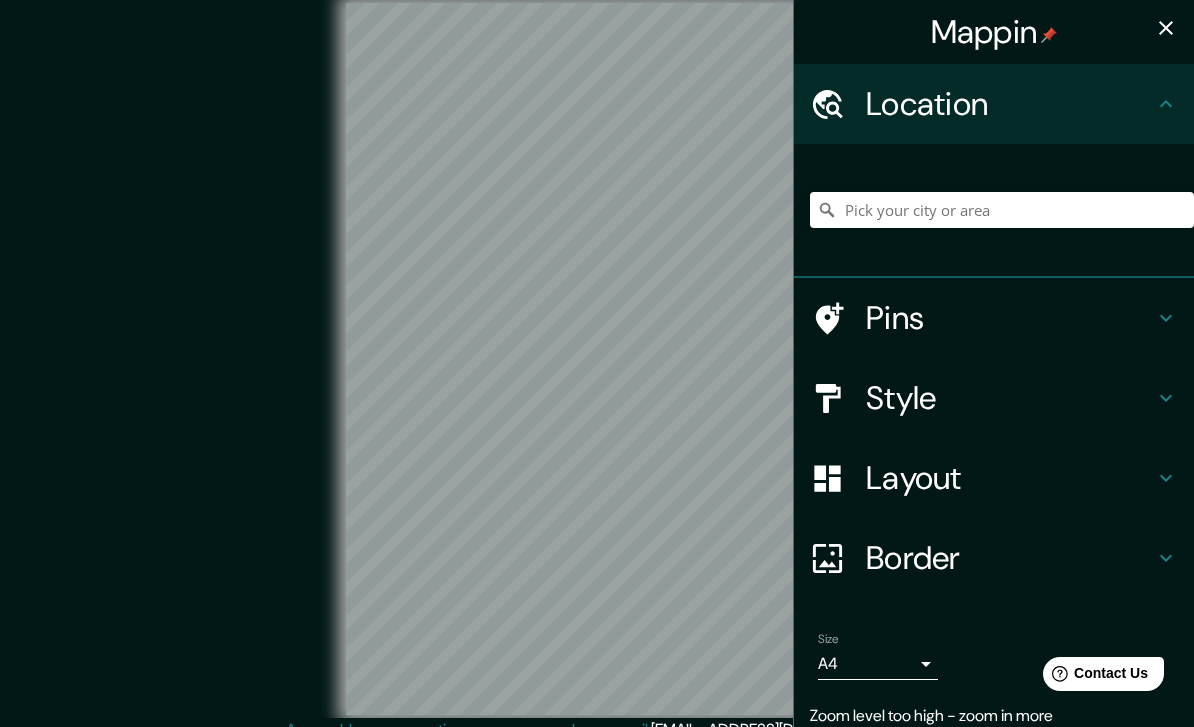click 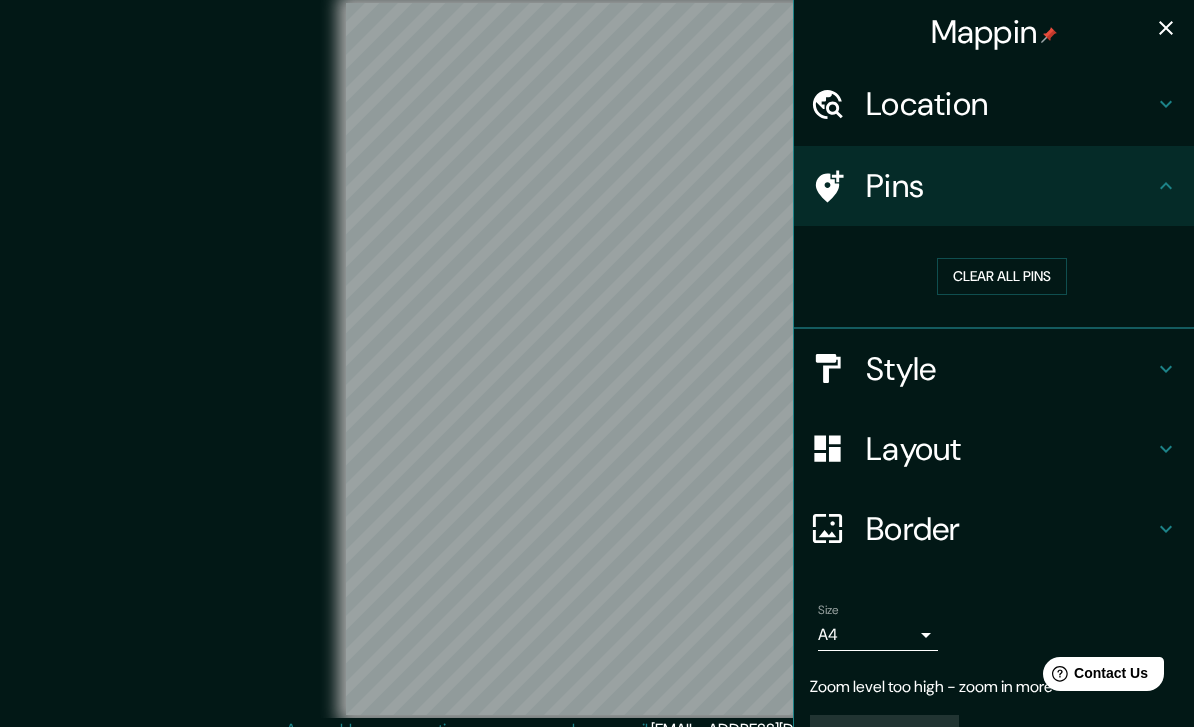 click 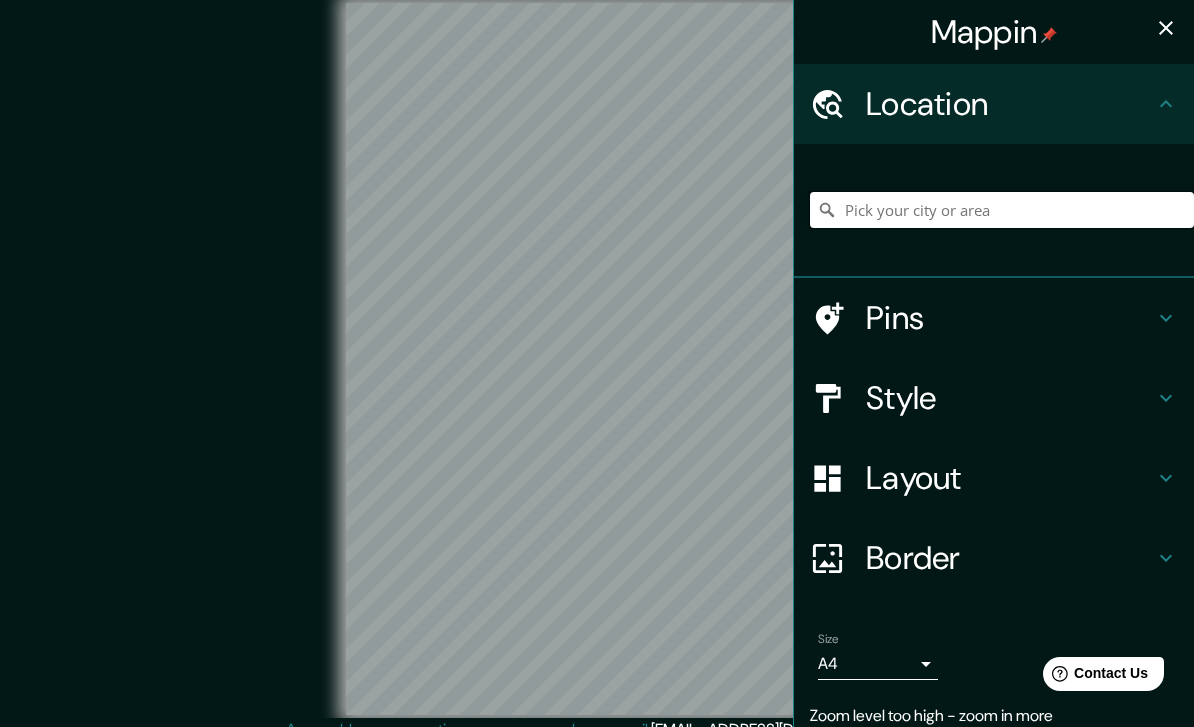 click at bounding box center (1002, 210) 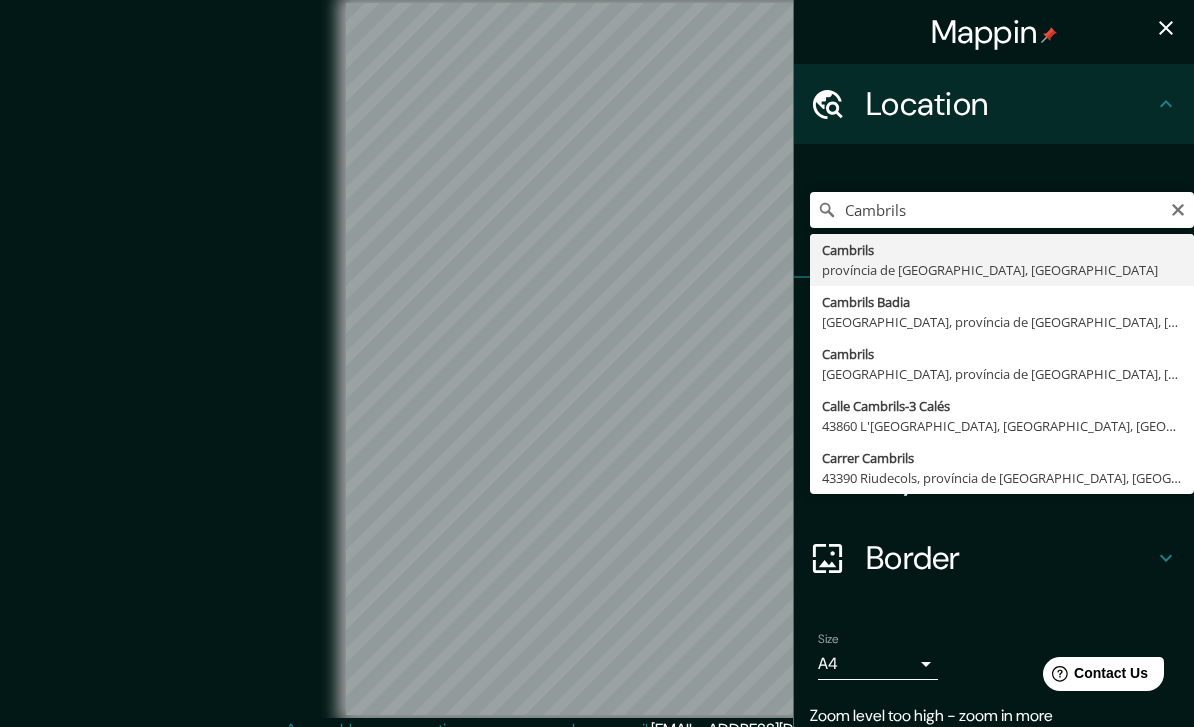 type on "Cambrils, província de Tarragona, Espanya" 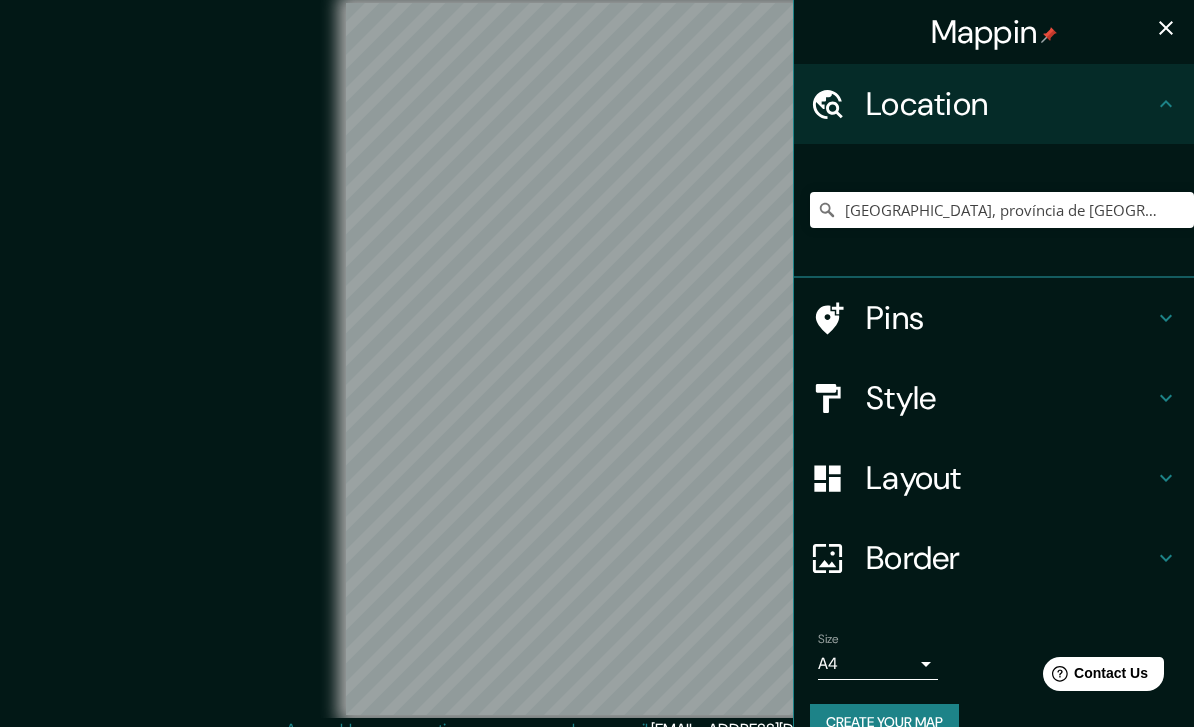 click 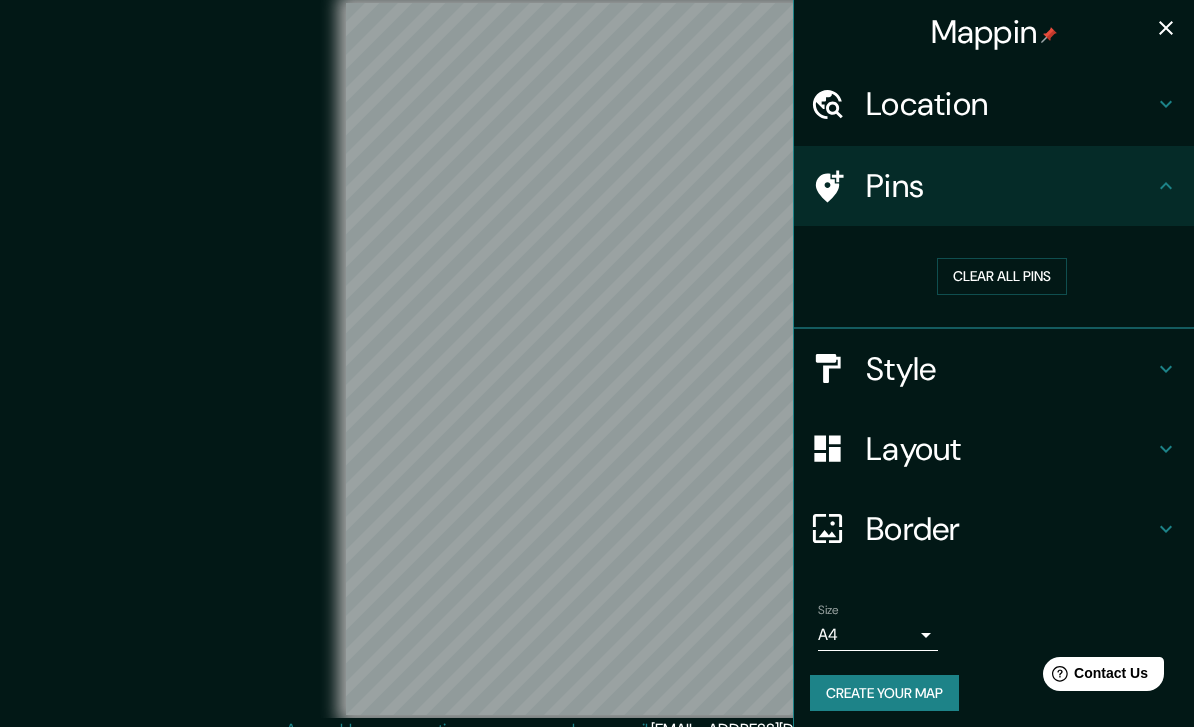click on "Style" at bounding box center (1010, 369) 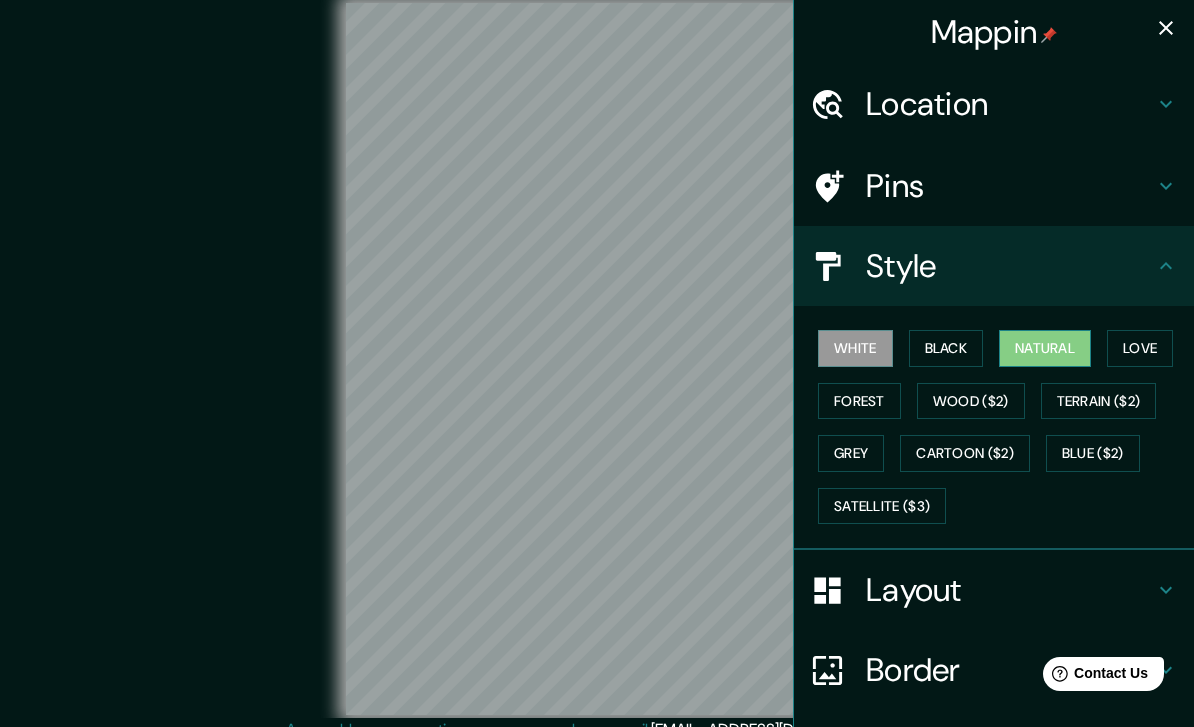 click on "Natural" at bounding box center [1045, 348] 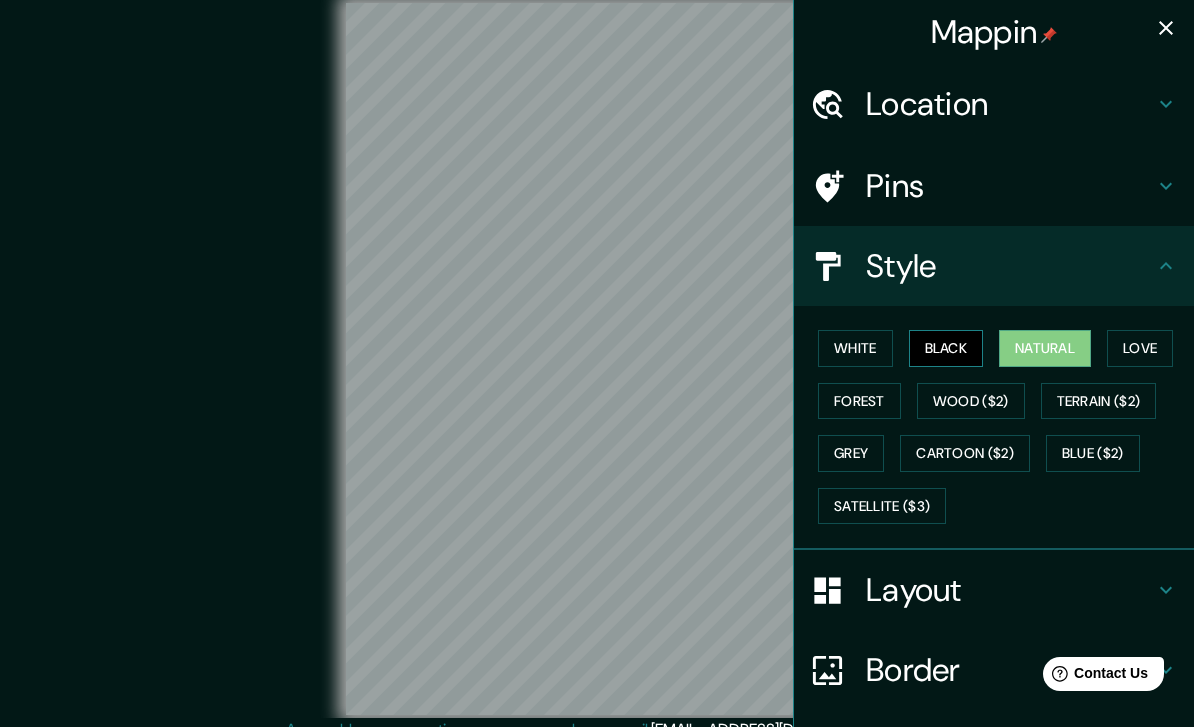 click on "Black" at bounding box center (946, 348) 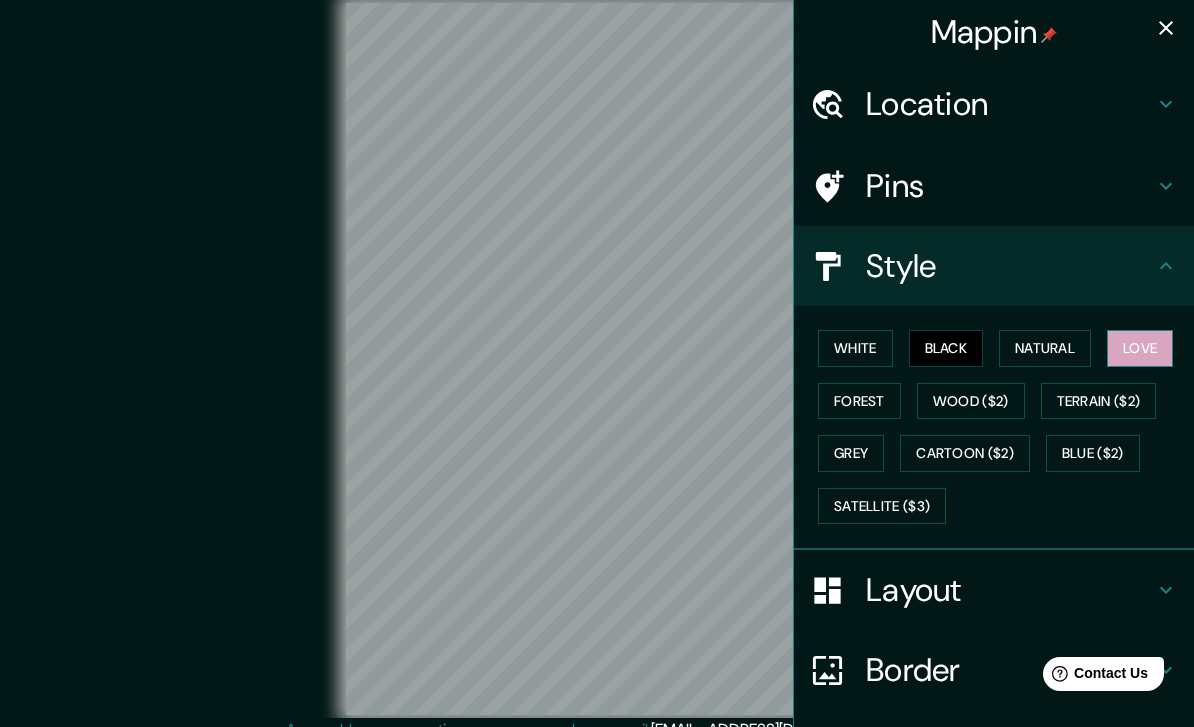click on "Love" at bounding box center (1140, 348) 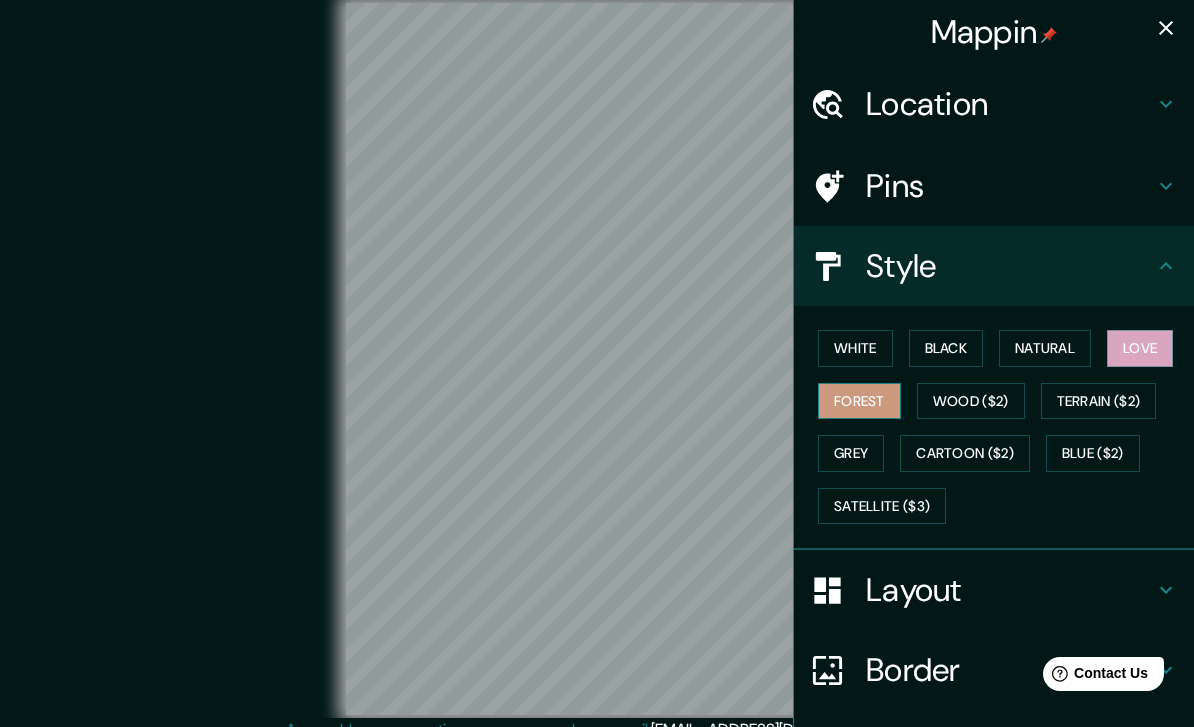 click on "Forest" at bounding box center (859, 401) 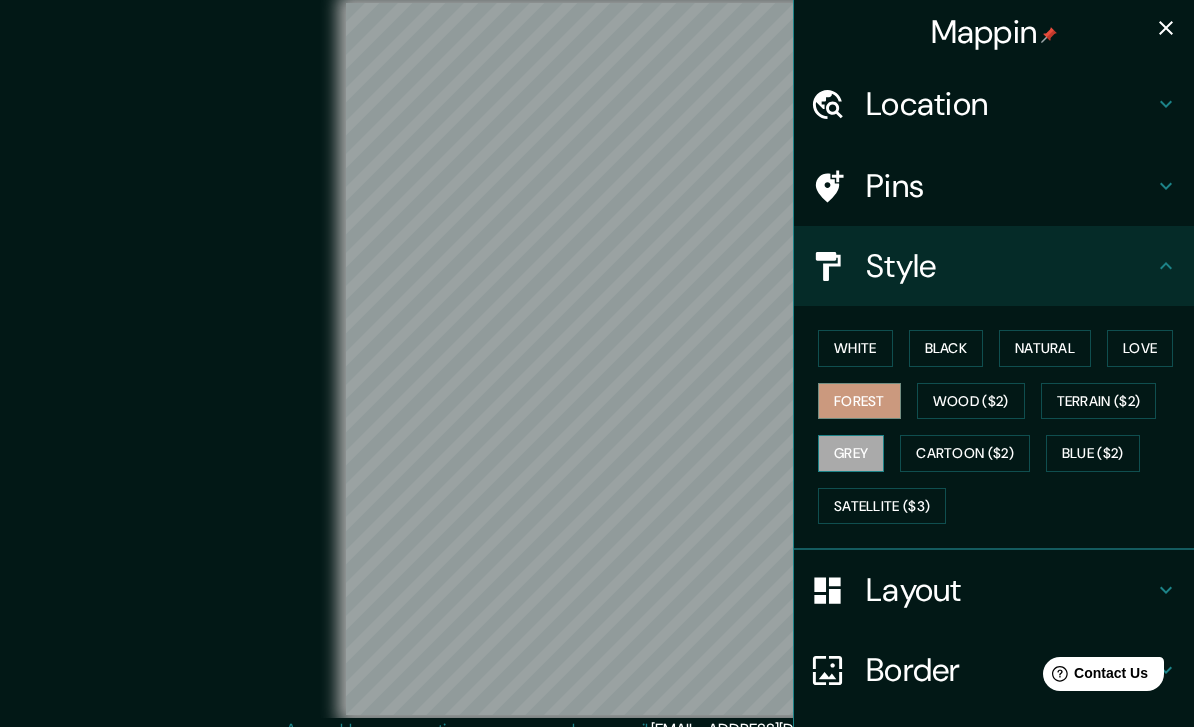 click on "Grey" at bounding box center (851, 453) 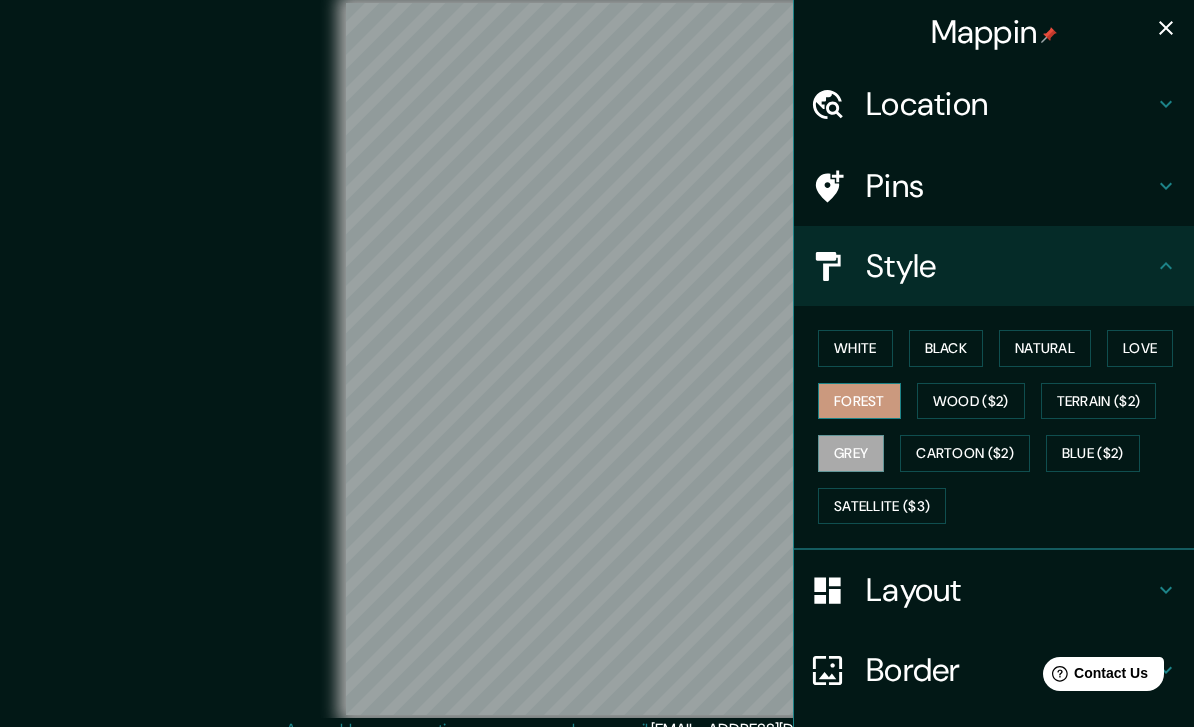 click on "Forest" at bounding box center (859, 401) 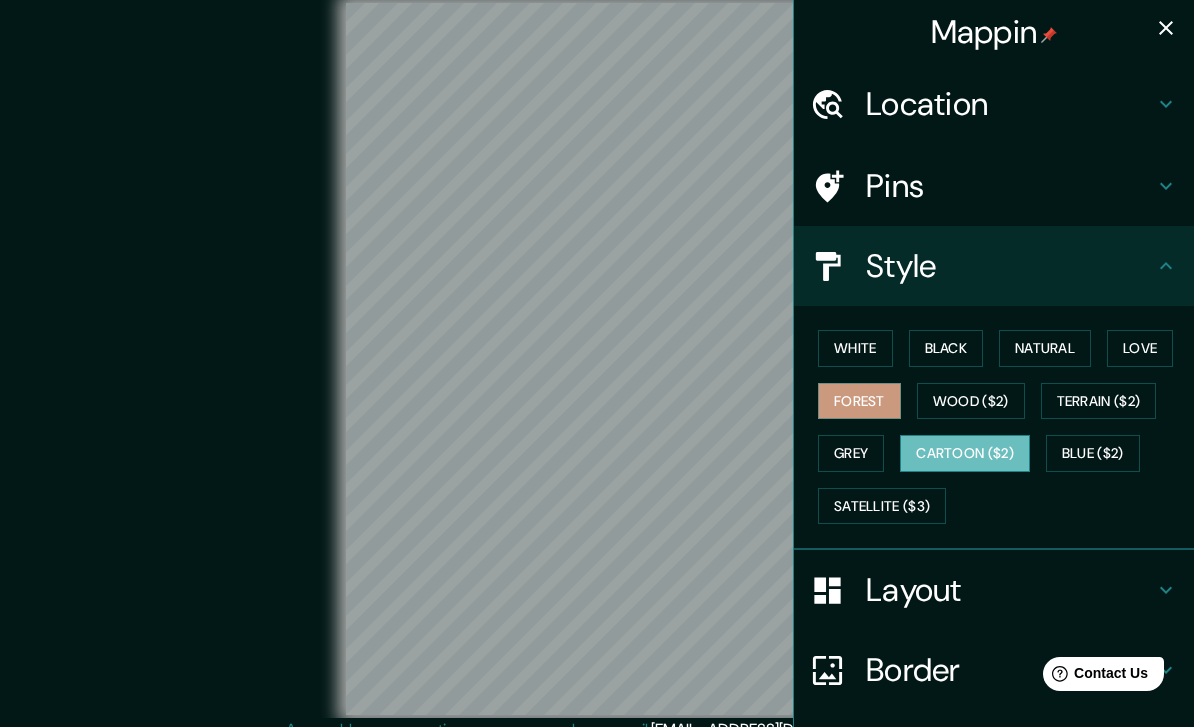 click on "Cartoon ($2)" at bounding box center (965, 453) 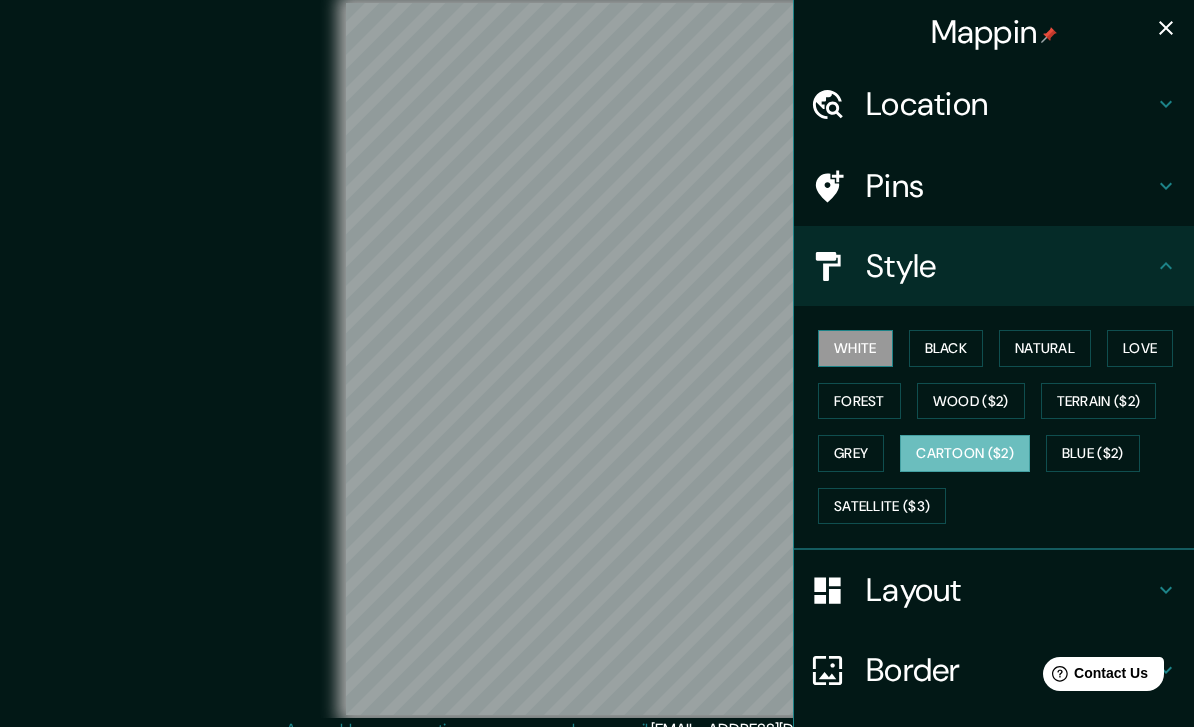 click on "White" at bounding box center (855, 348) 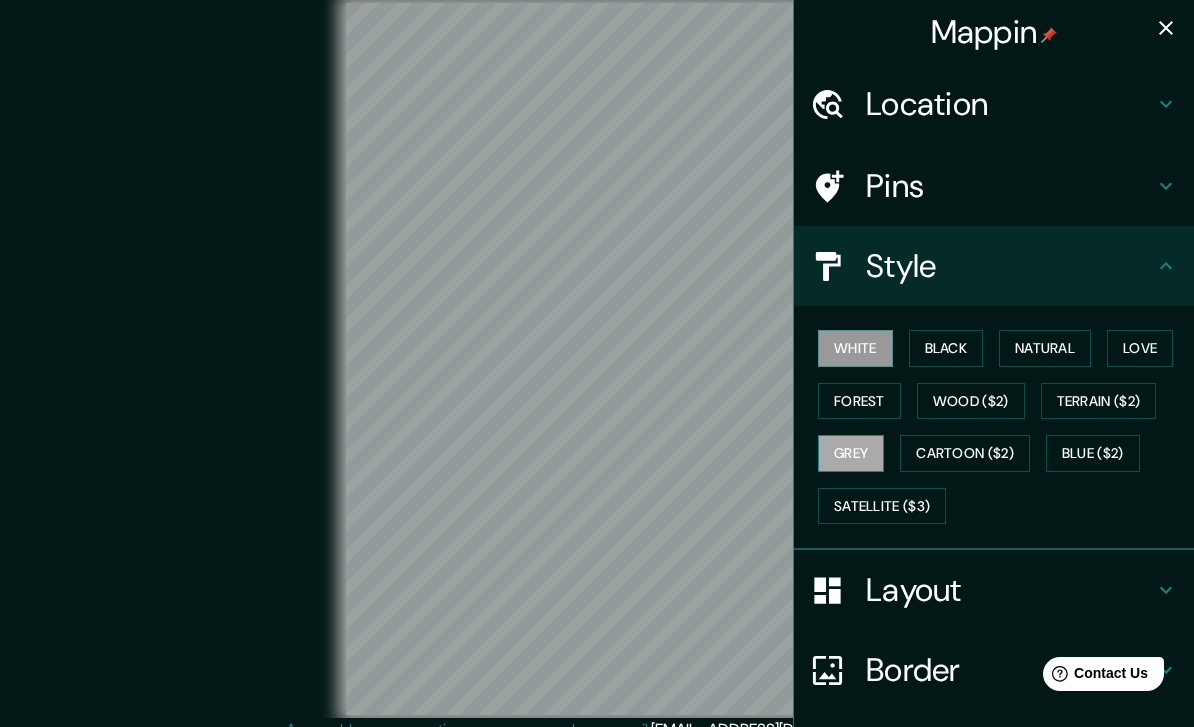 click on "Grey" at bounding box center [851, 453] 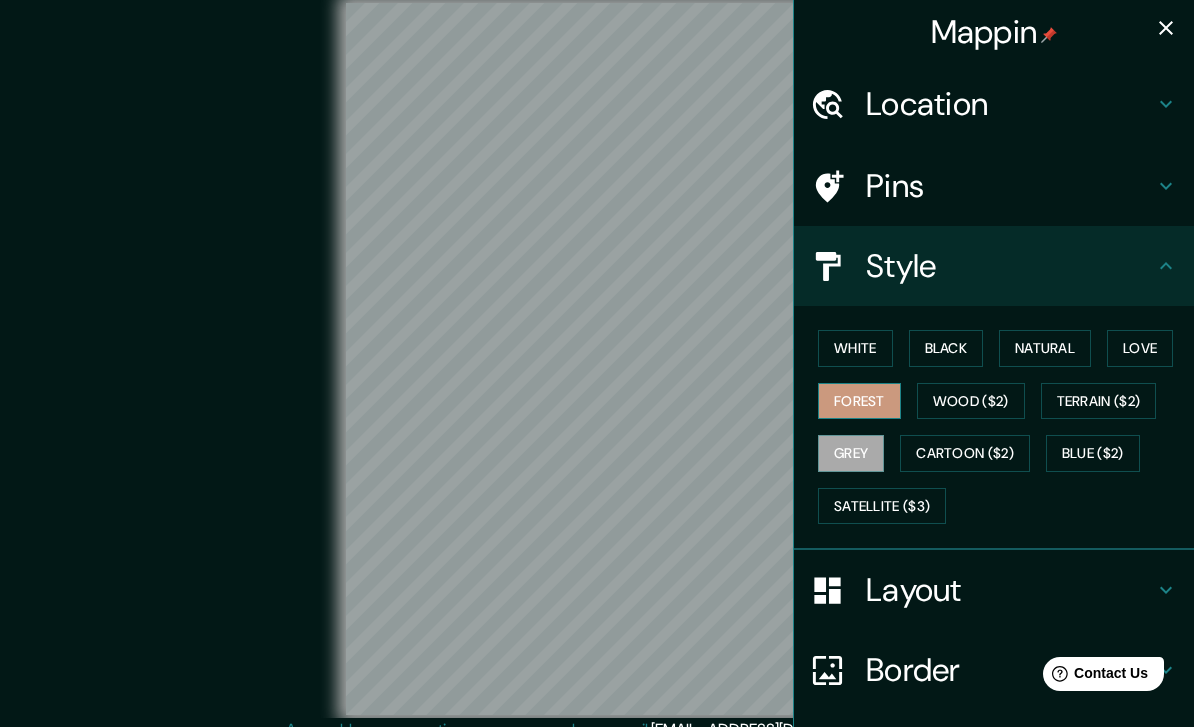 click on "Forest" at bounding box center [859, 401] 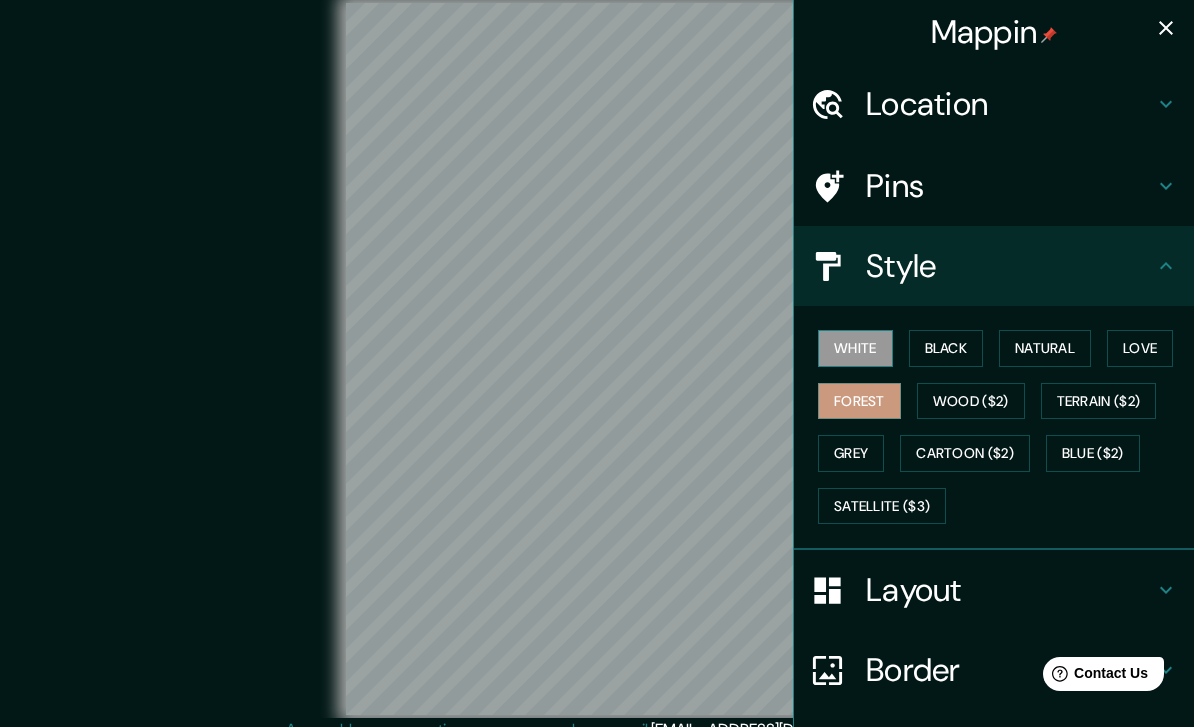 click on "White" at bounding box center (855, 348) 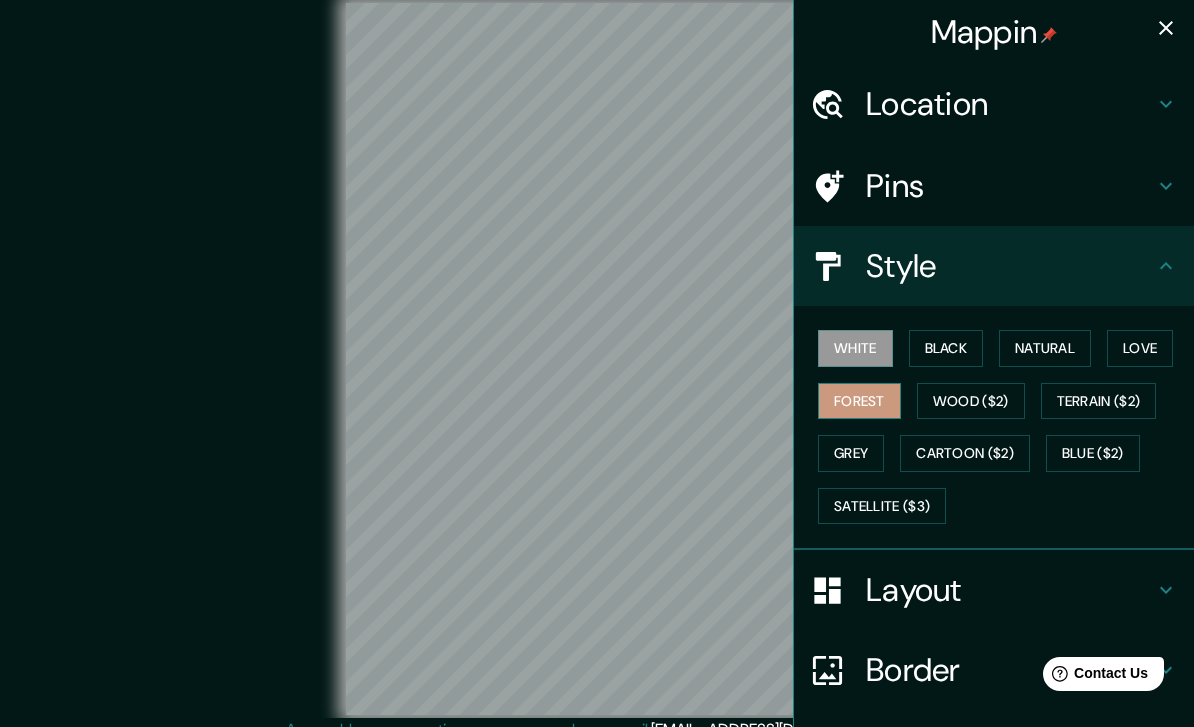 click on "Forest" at bounding box center (859, 401) 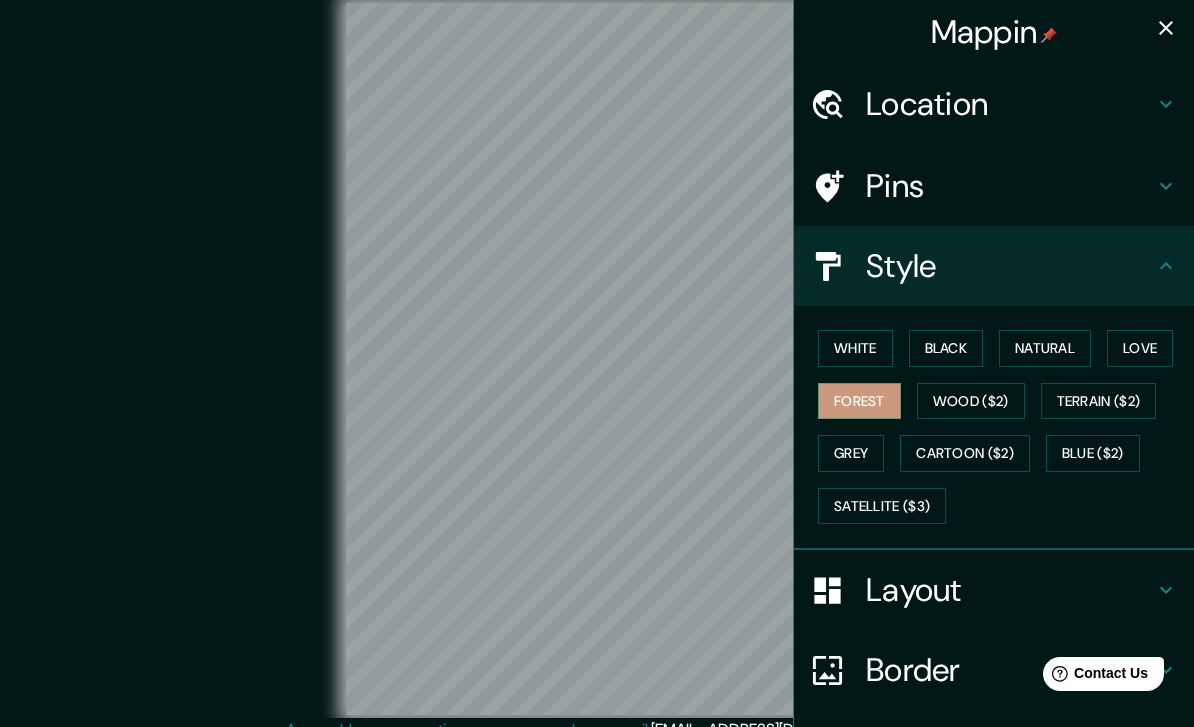 click on "Location" at bounding box center [1010, 104] 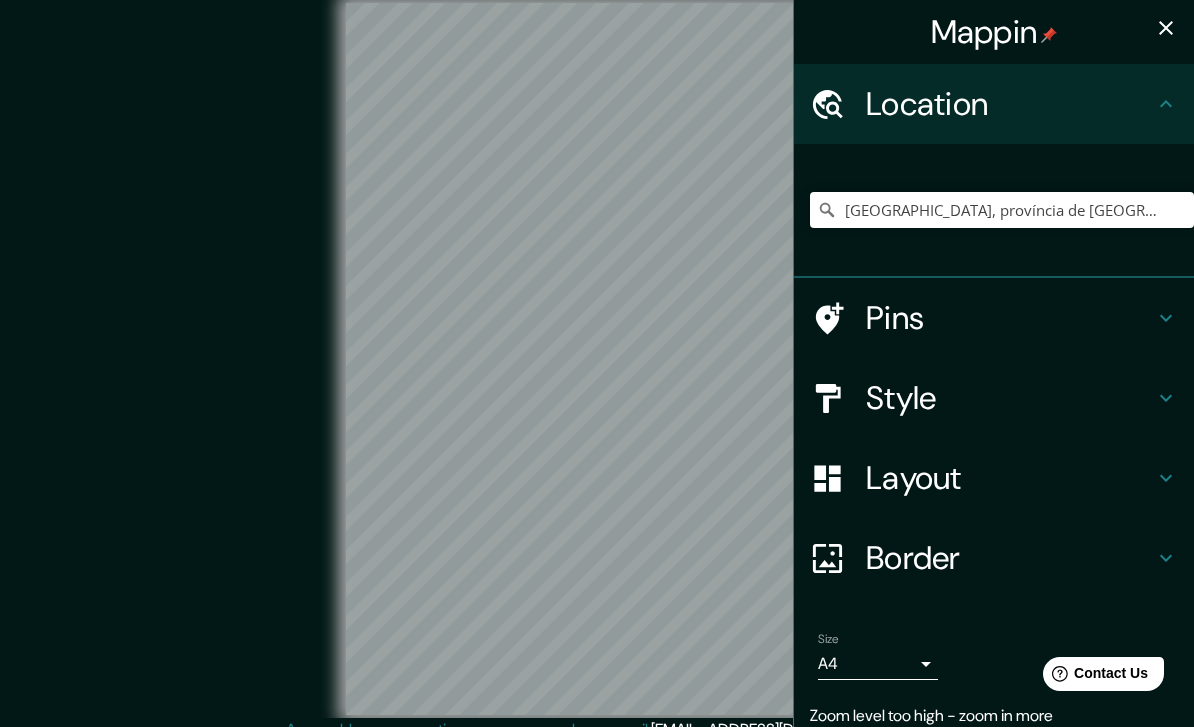 click on "Pins" at bounding box center [1010, 318] 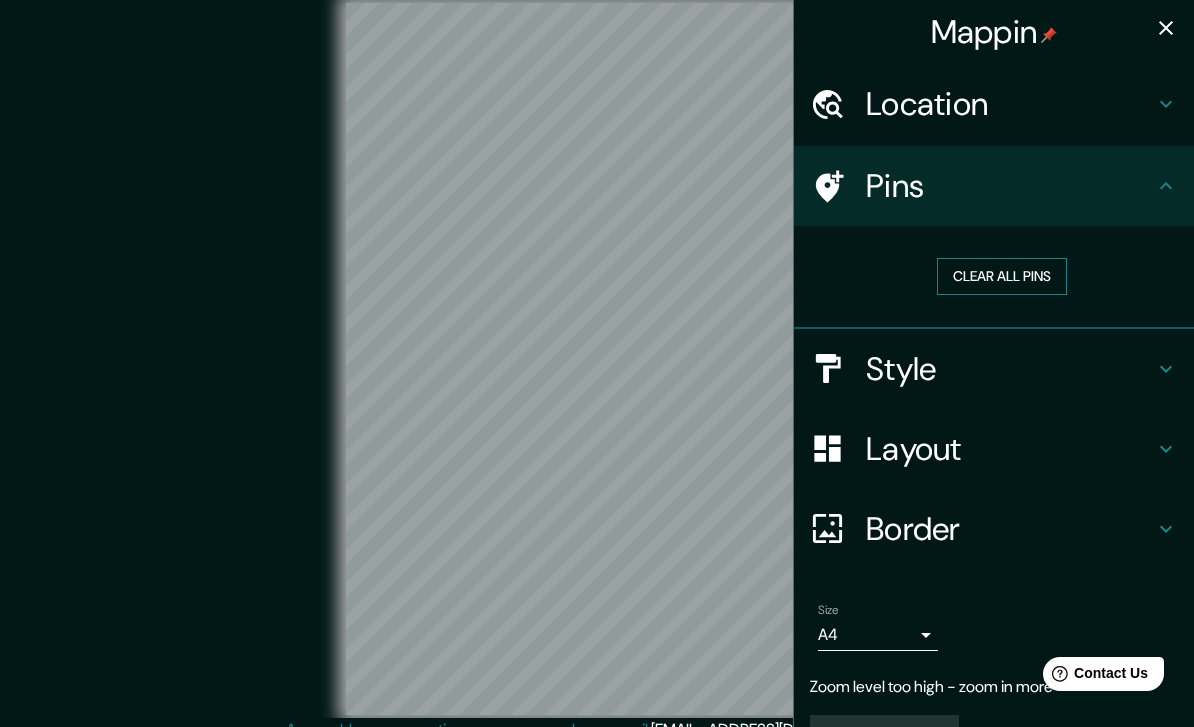 click on "Clear all pins" at bounding box center [1002, 276] 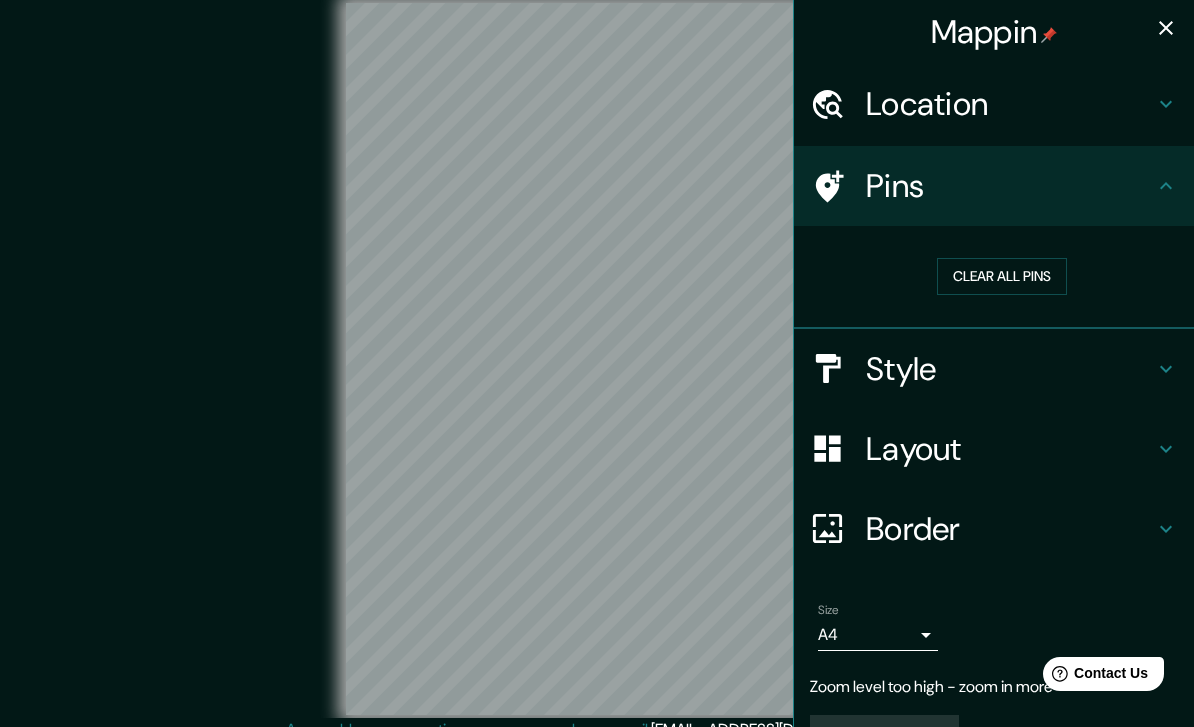 click on "Pins" at bounding box center [1010, 186] 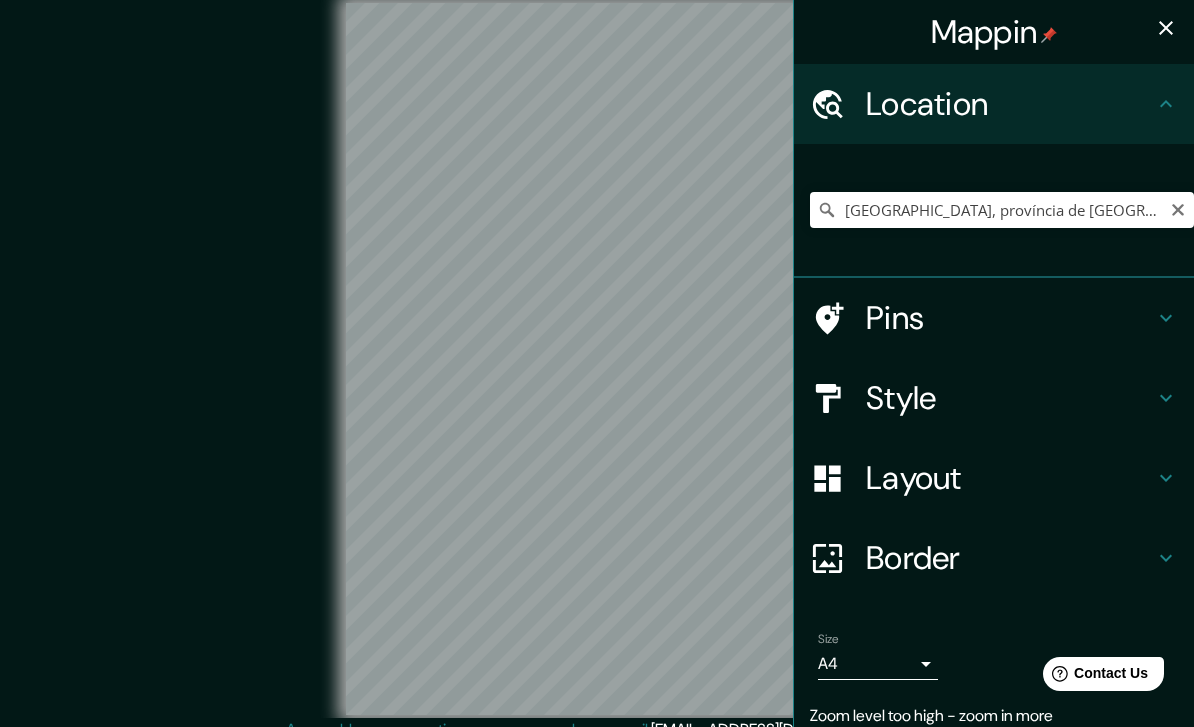 click on "Layout" at bounding box center (1010, 478) 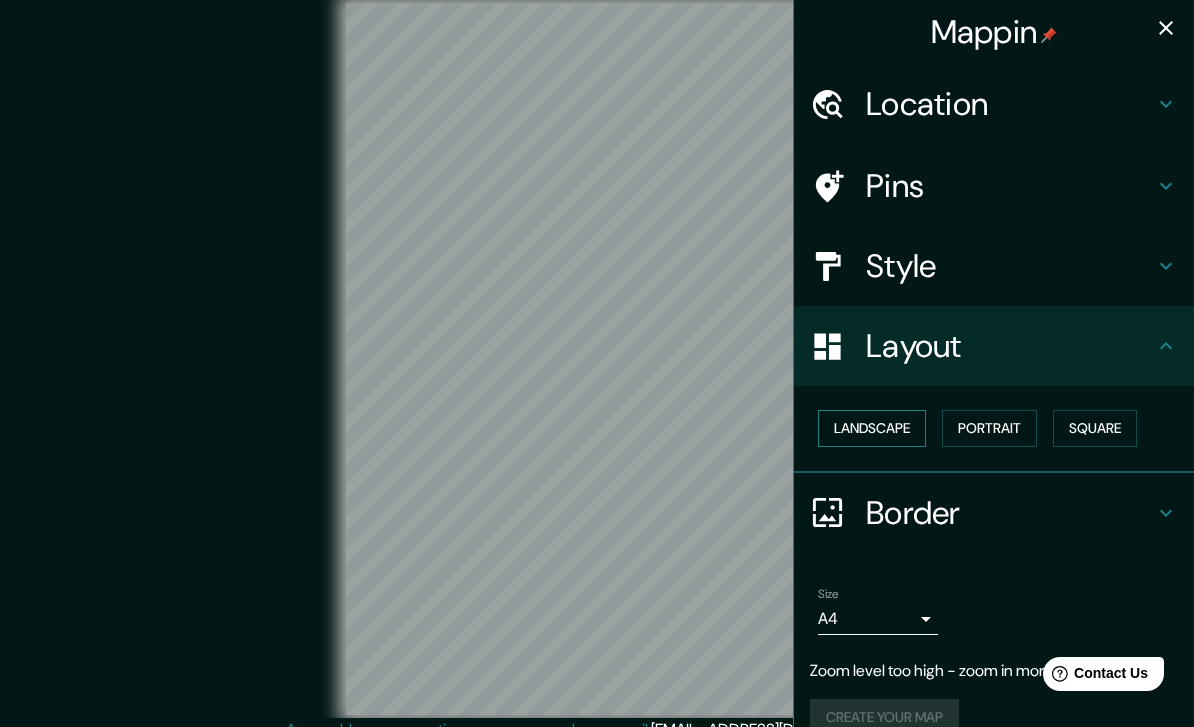 click on "Landscape" at bounding box center [872, 428] 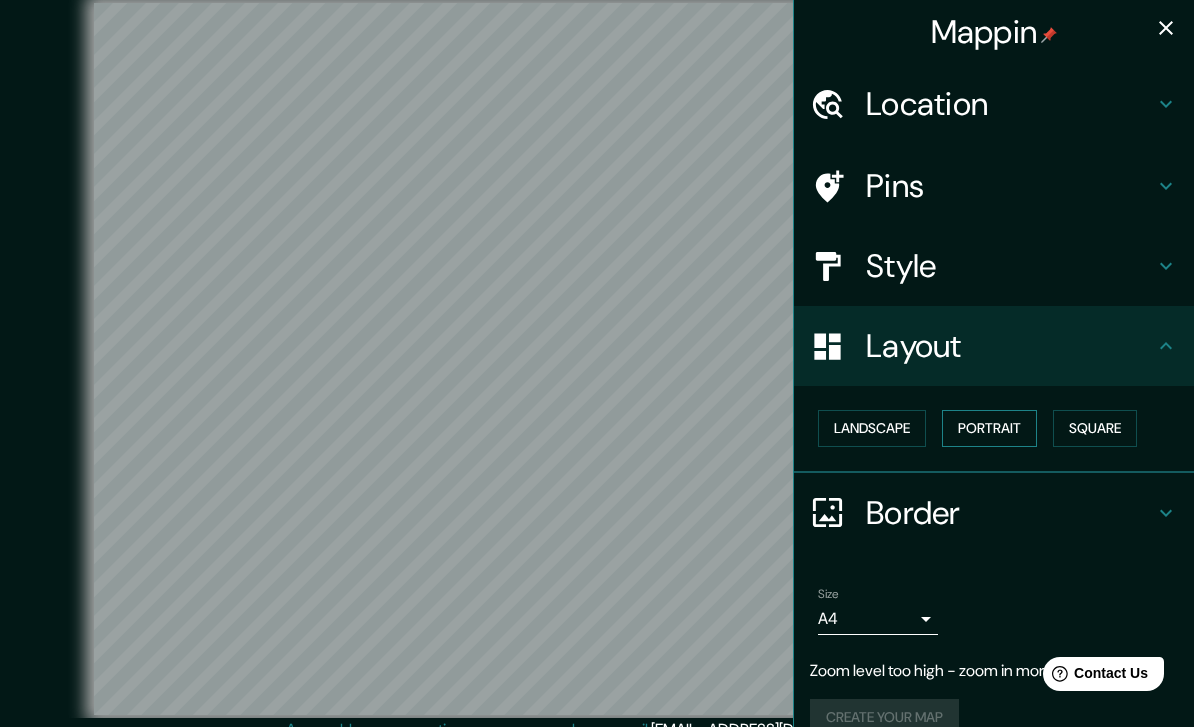 click on "Portrait" at bounding box center [989, 428] 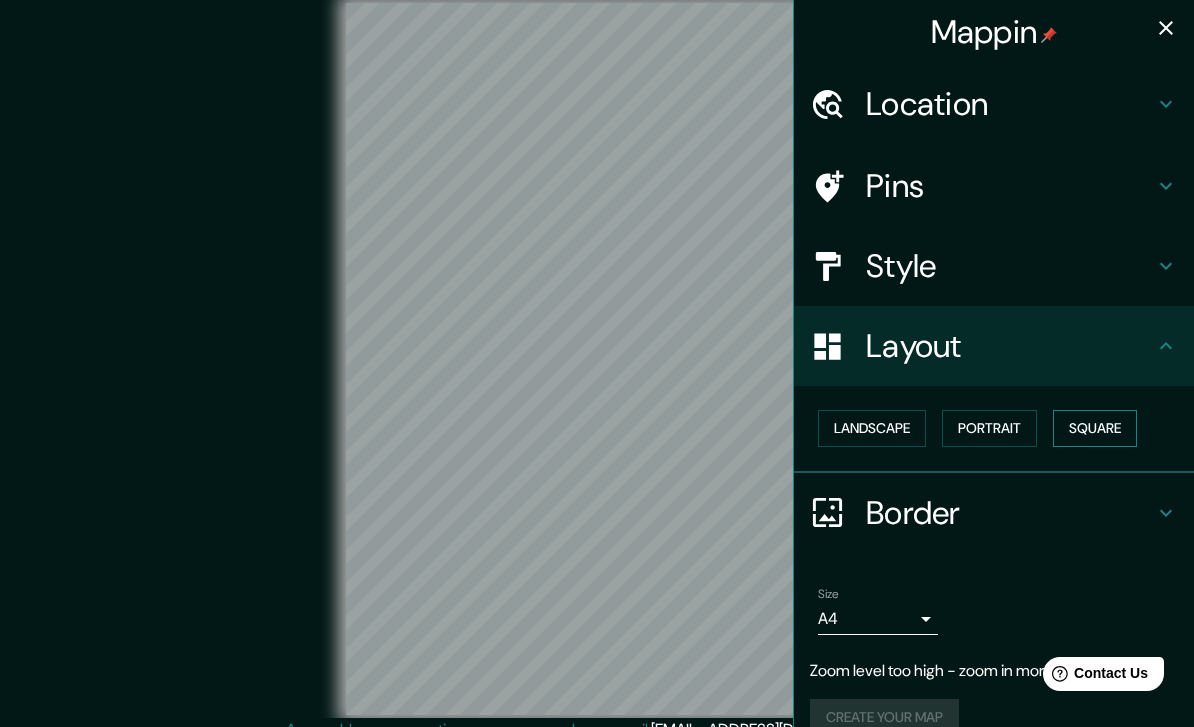 click on "Square" at bounding box center (1095, 428) 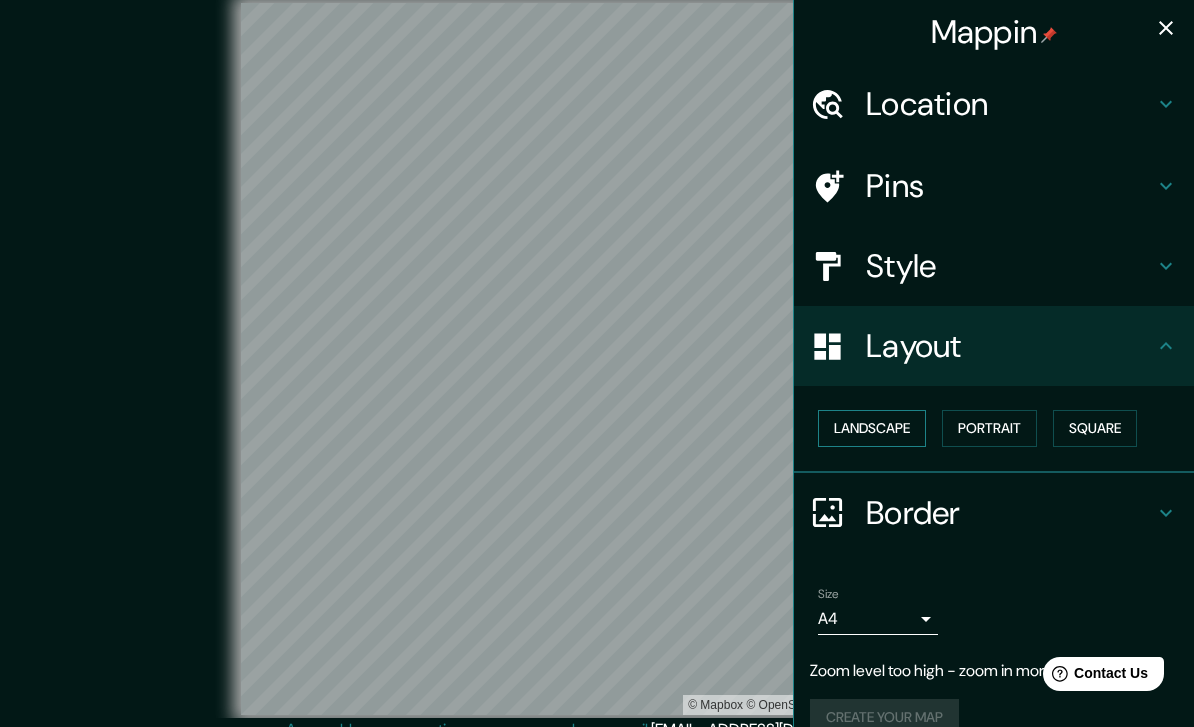 click on "Landscape" at bounding box center (872, 428) 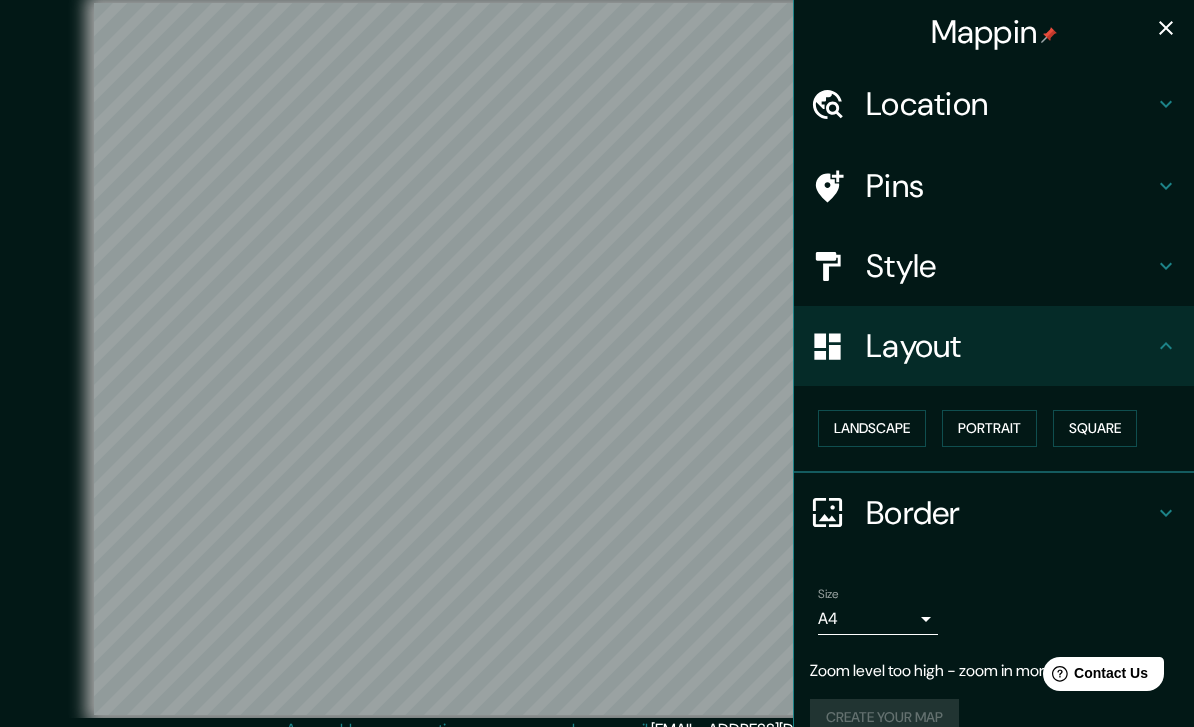 click on "Border" at bounding box center (1010, 513) 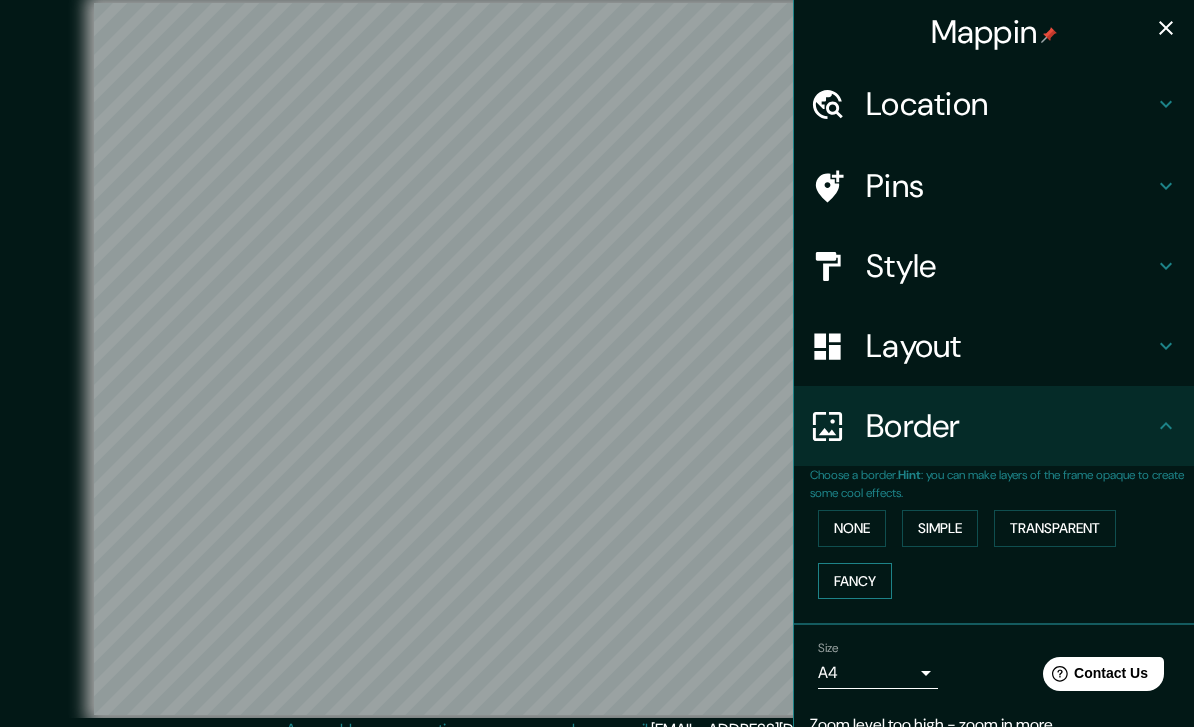 click on "Fancy" at bounding box center (855, 581) 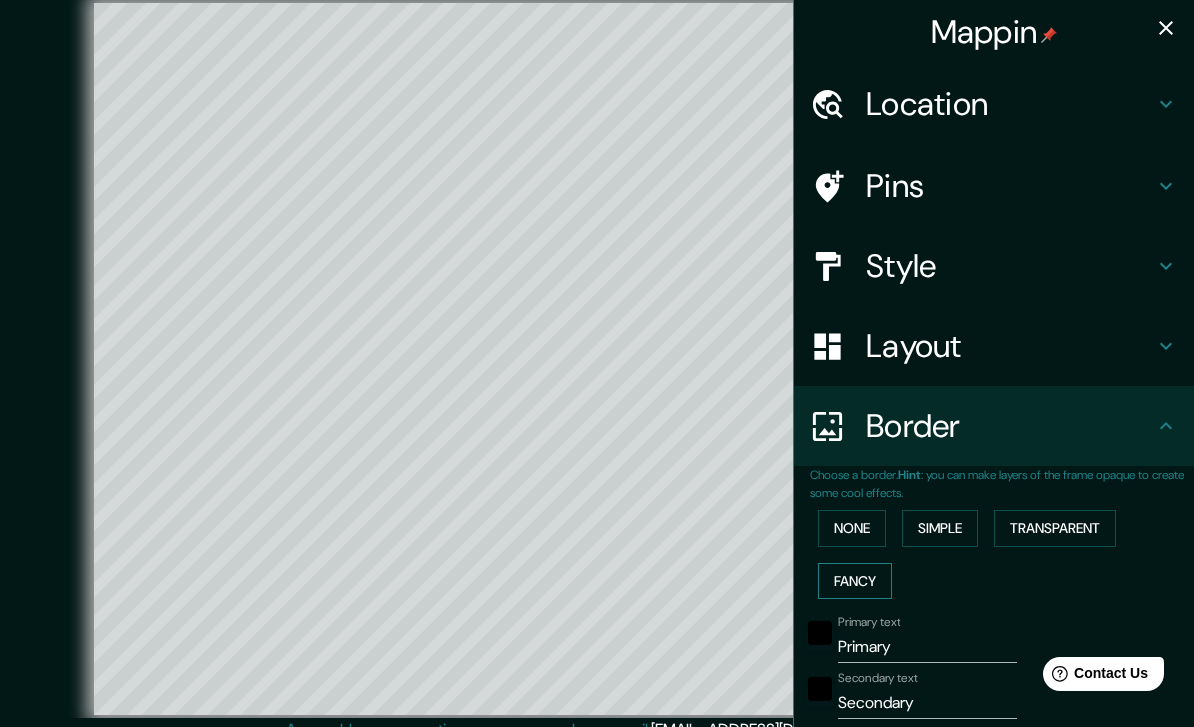 click on "Fancy" at bounding box center (855, 581) 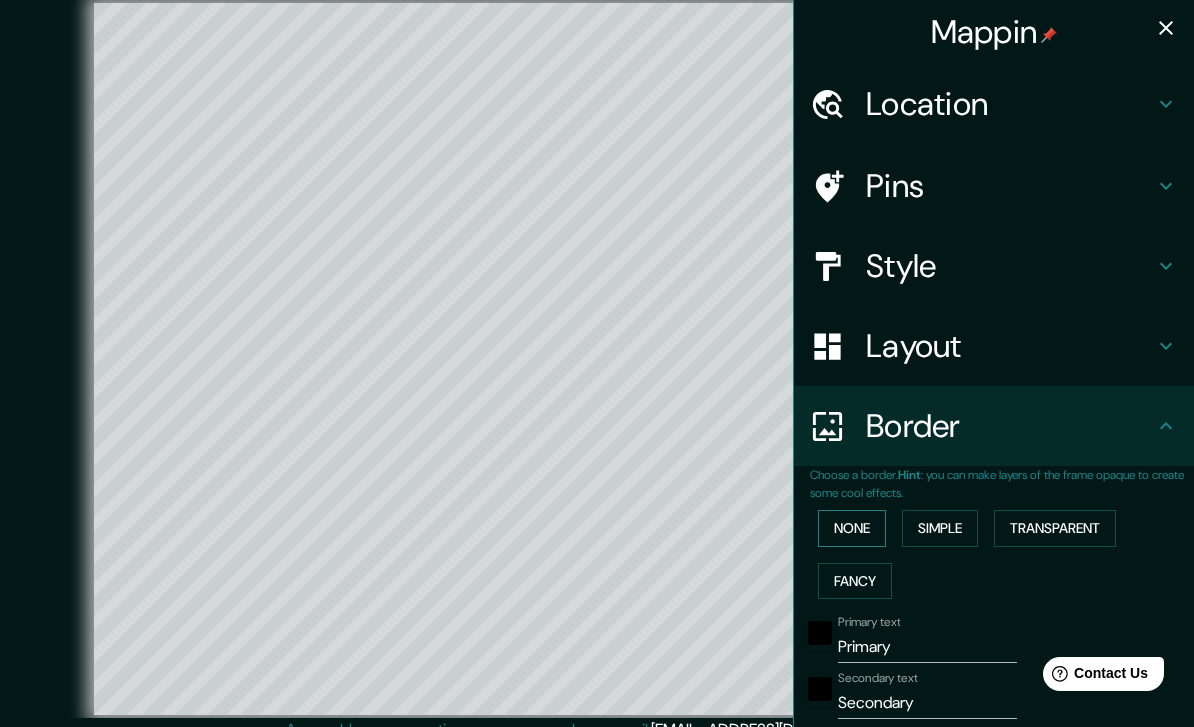 click on "None" at bounding box center [852, 528] 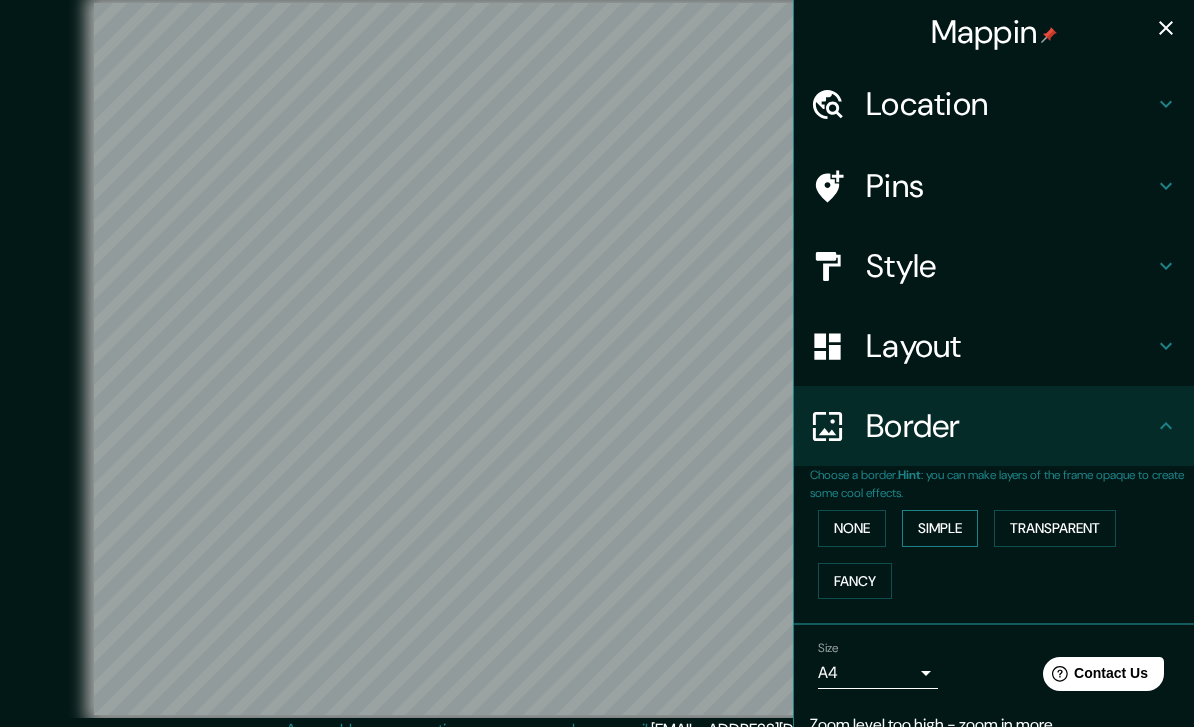 click on "Simple" at bounding box center (940, 528) 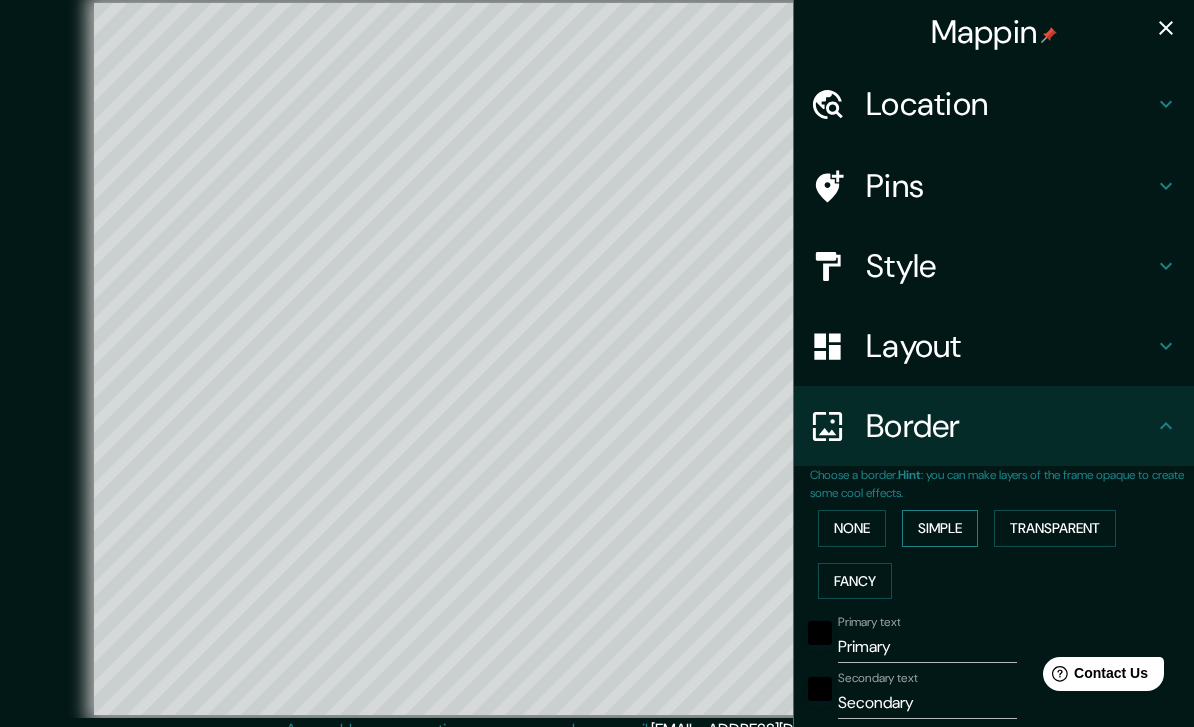 click on "Simple" at bounding box center [940, 528] 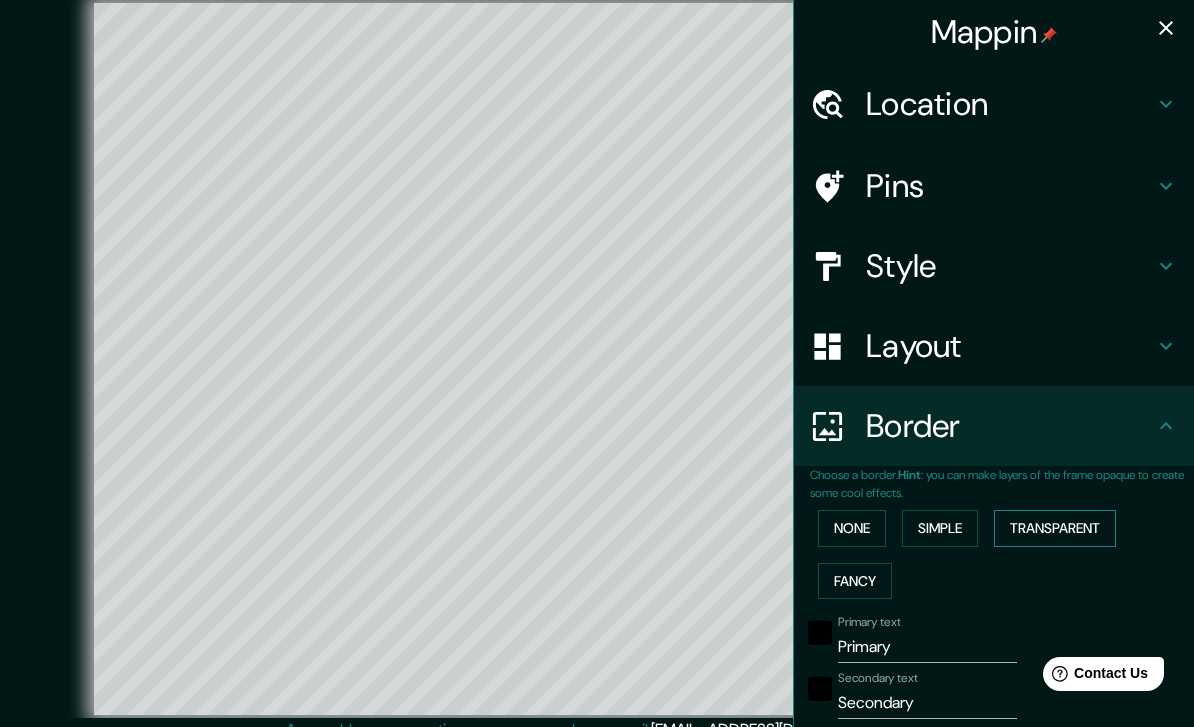 click on "Transparent" at bounding box center [1055, 528] 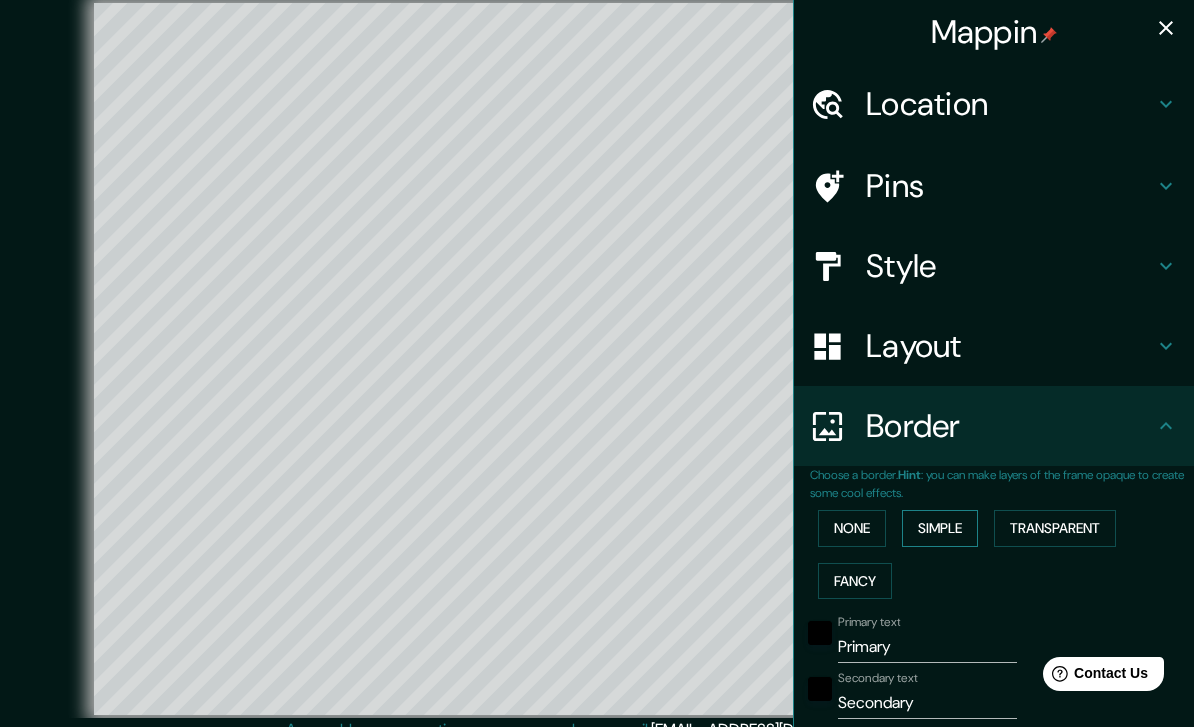 click on "Simple" at bounding box center (940, 528) 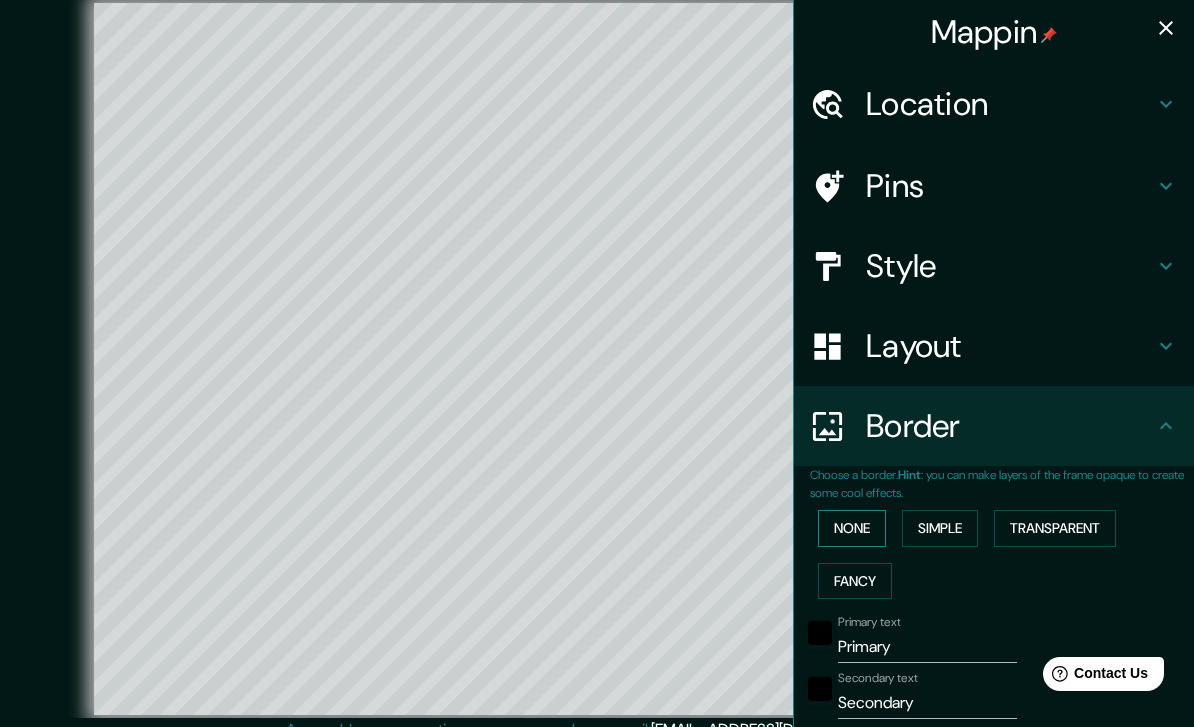 click on "None" at bounding box center (852, 528) 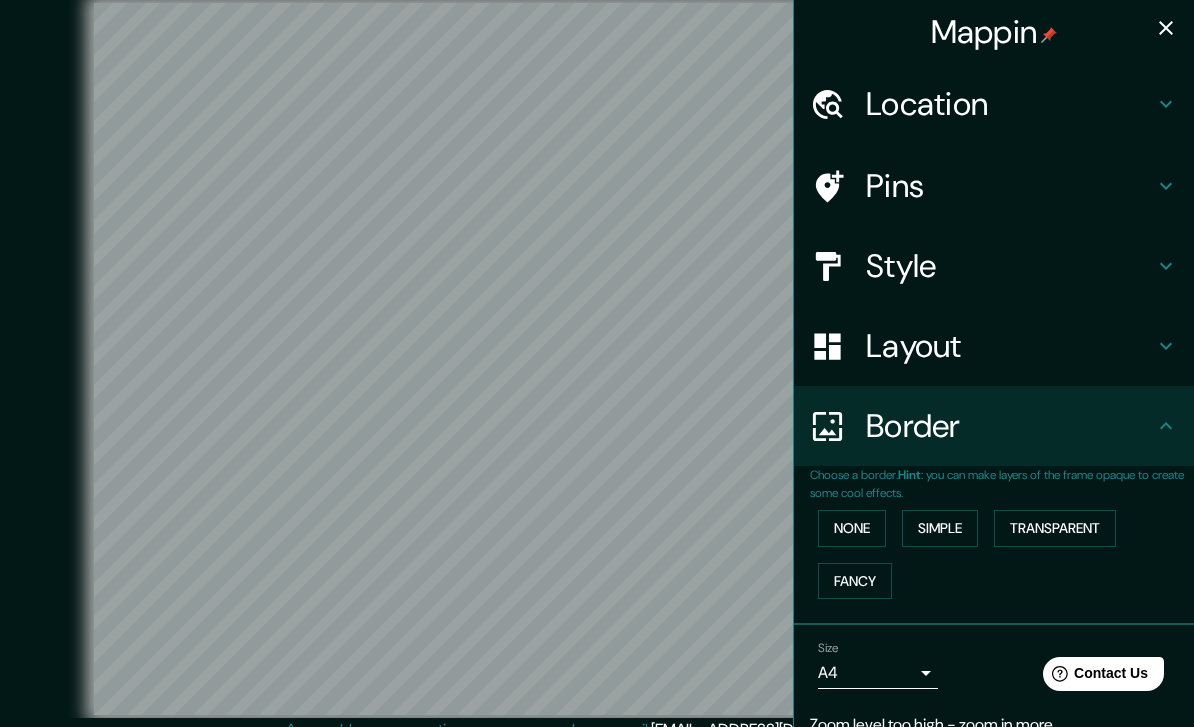click on "Location" at bounding box center (994, 104) 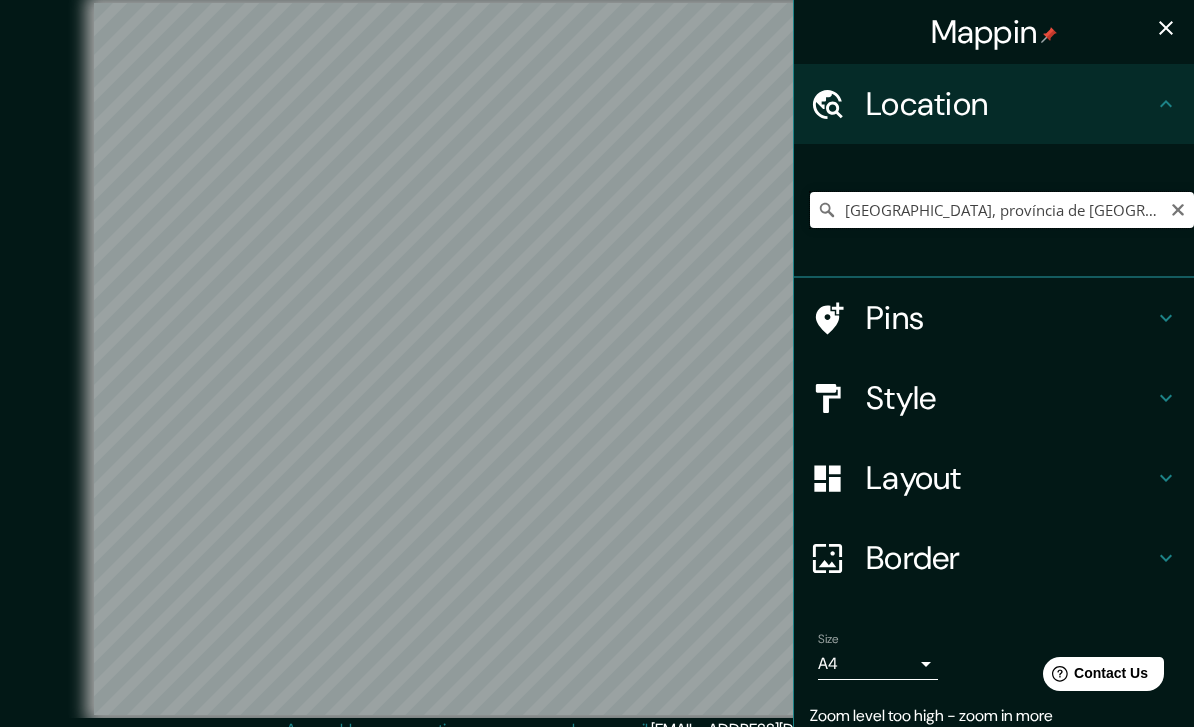click on "Cambrils, província de Tarragona, Espanya" at bounding box center (1002, 210) 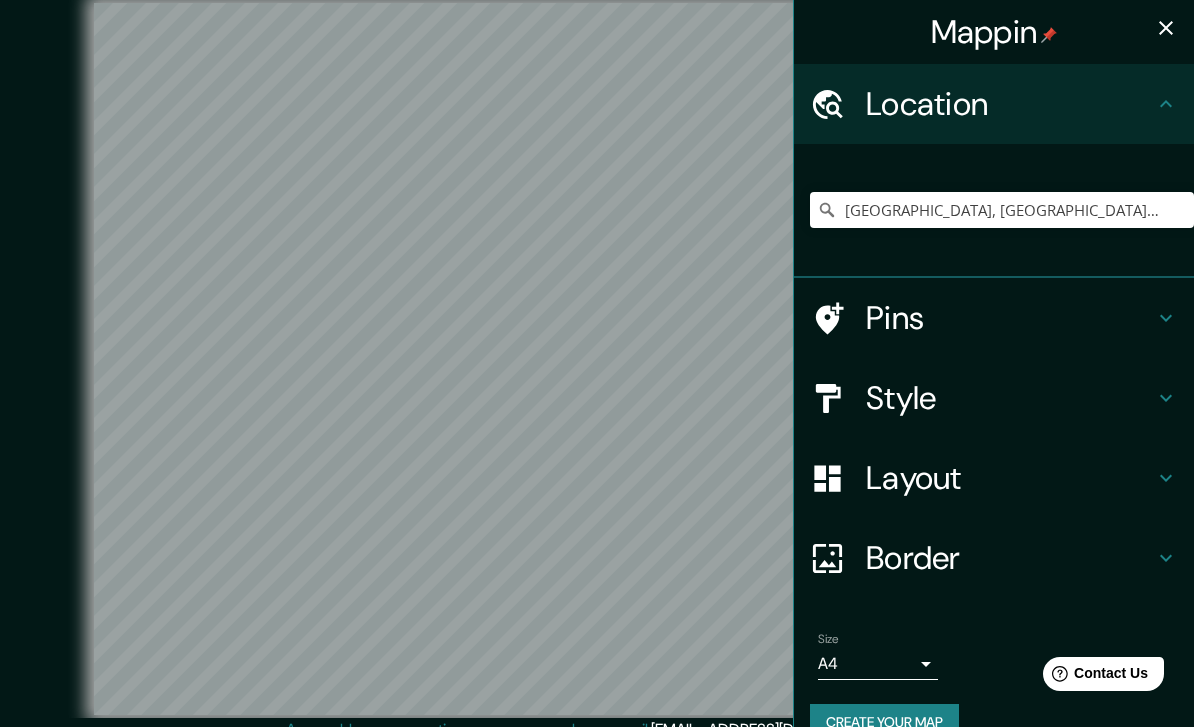 click on "Pins" at bounding box center (1010, 318) 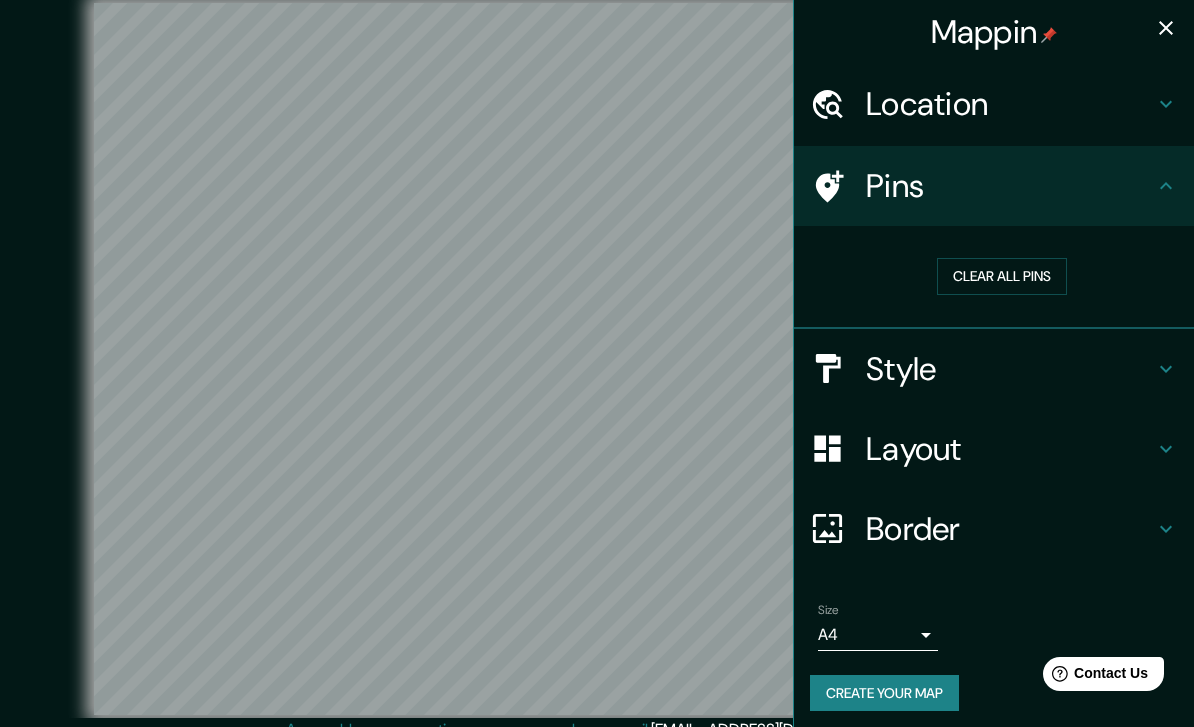 click 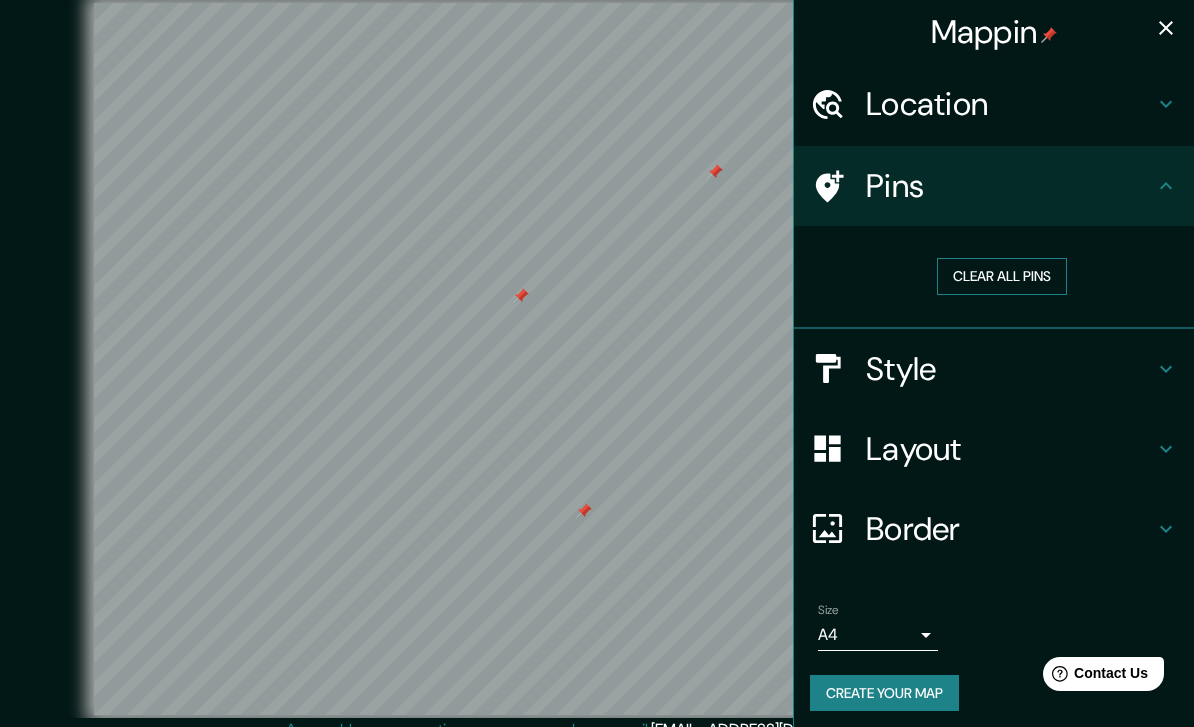 click on "Clear all pins" at bounding box center (1002, 276) 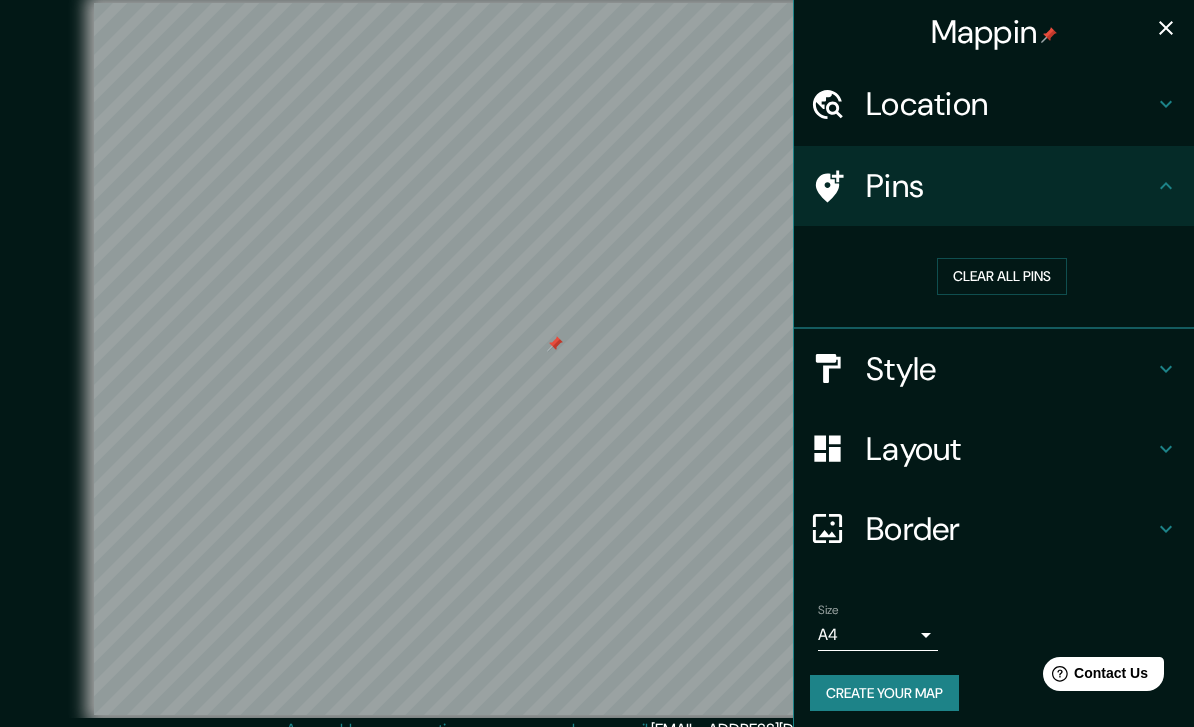 click on "Location" at bounding box center (1010, 104) 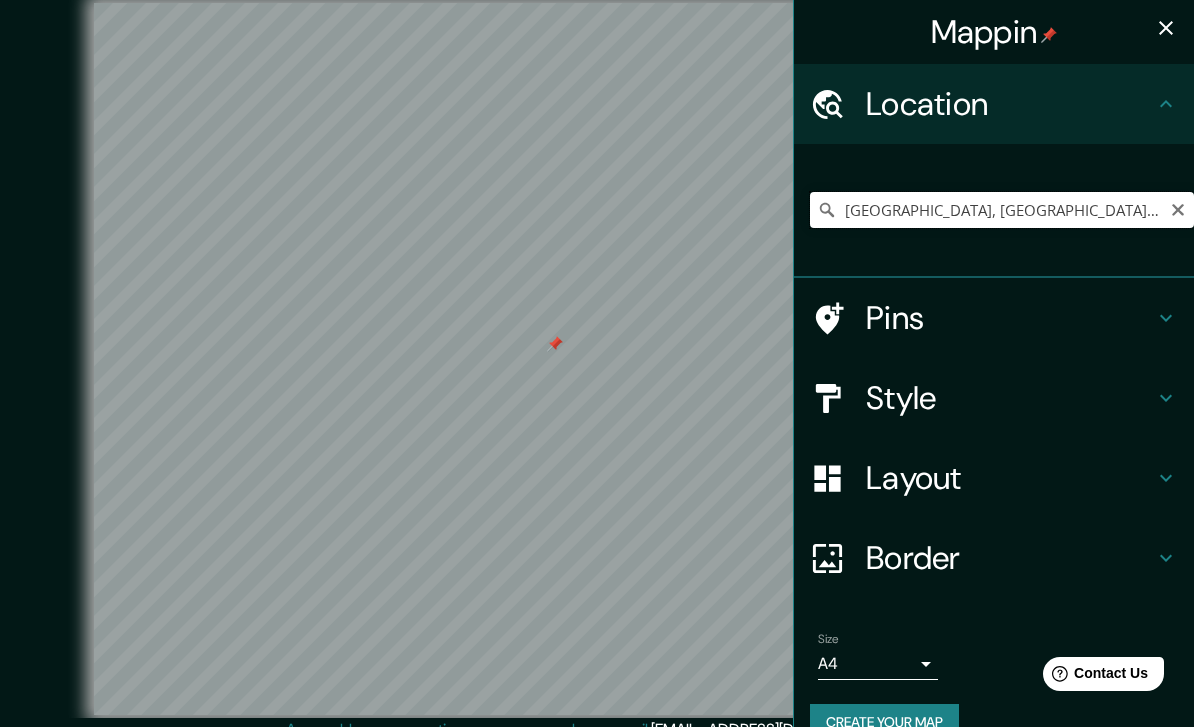 click on "Reus, província de Tarragona, Espanya" at bounding box center [1002, 210] 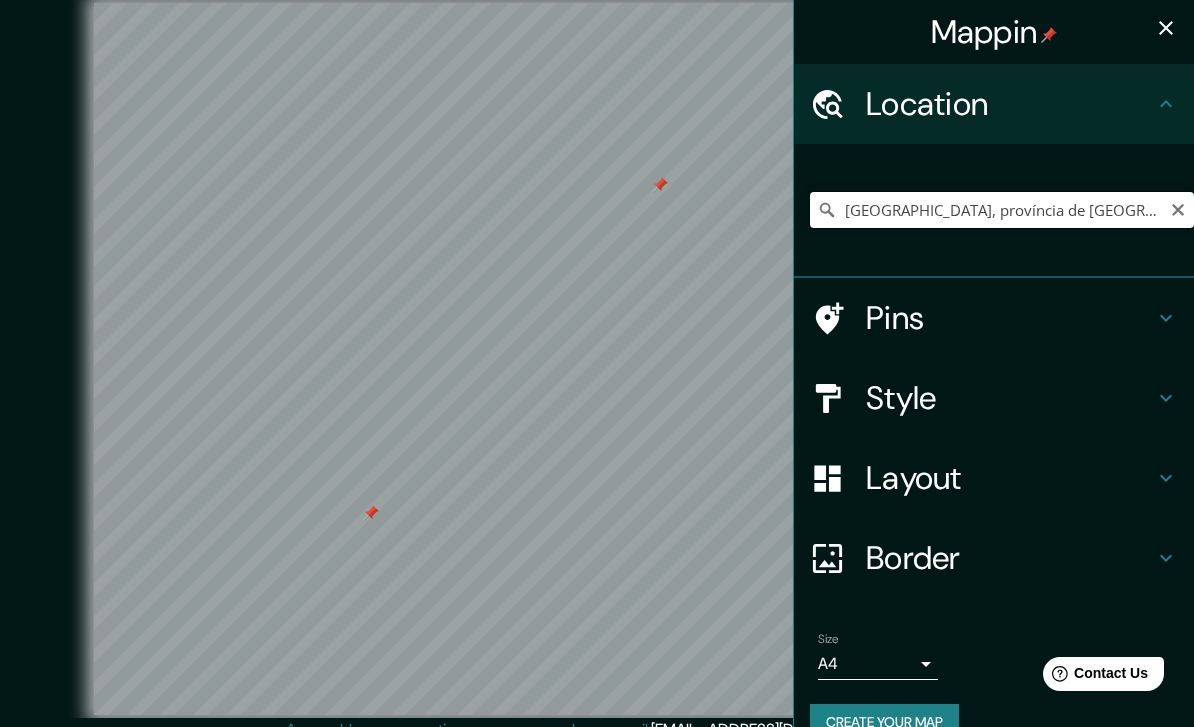 click on "Igualada, província de Barcelona, Espanya" at bounding box center (1002, 210) 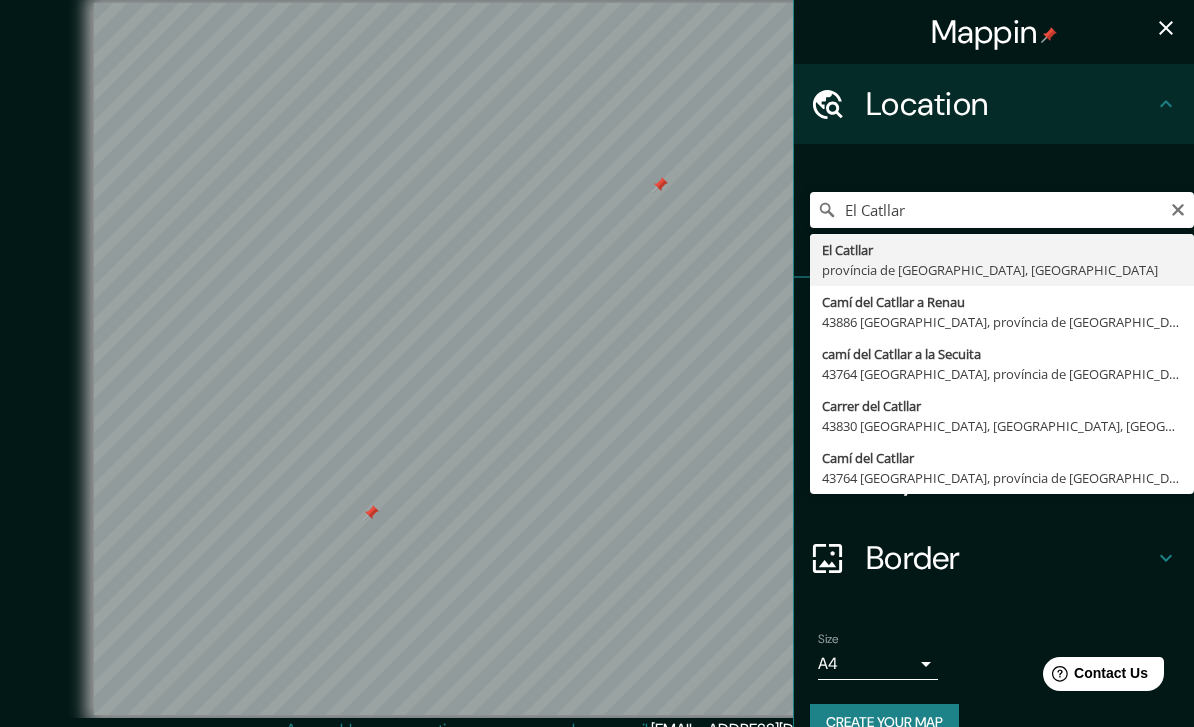 type on "El Catllar, província de Tarragona, Espanya" 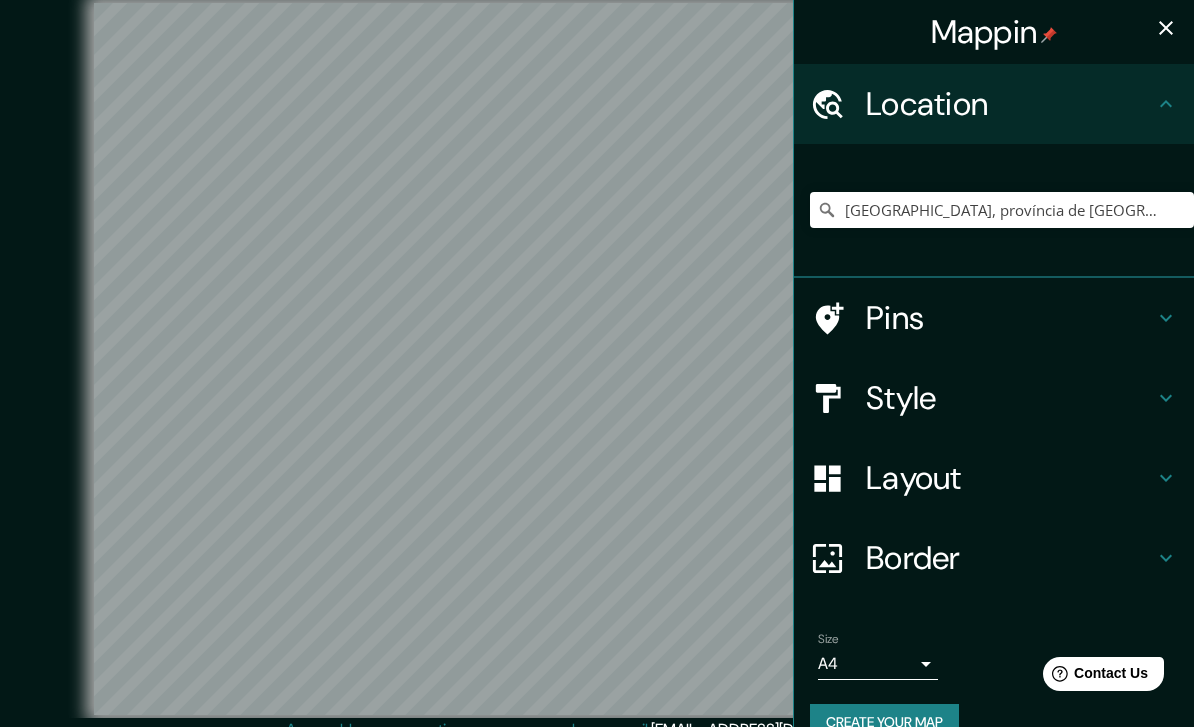 click on "Style" at bounding box center (994, 398) 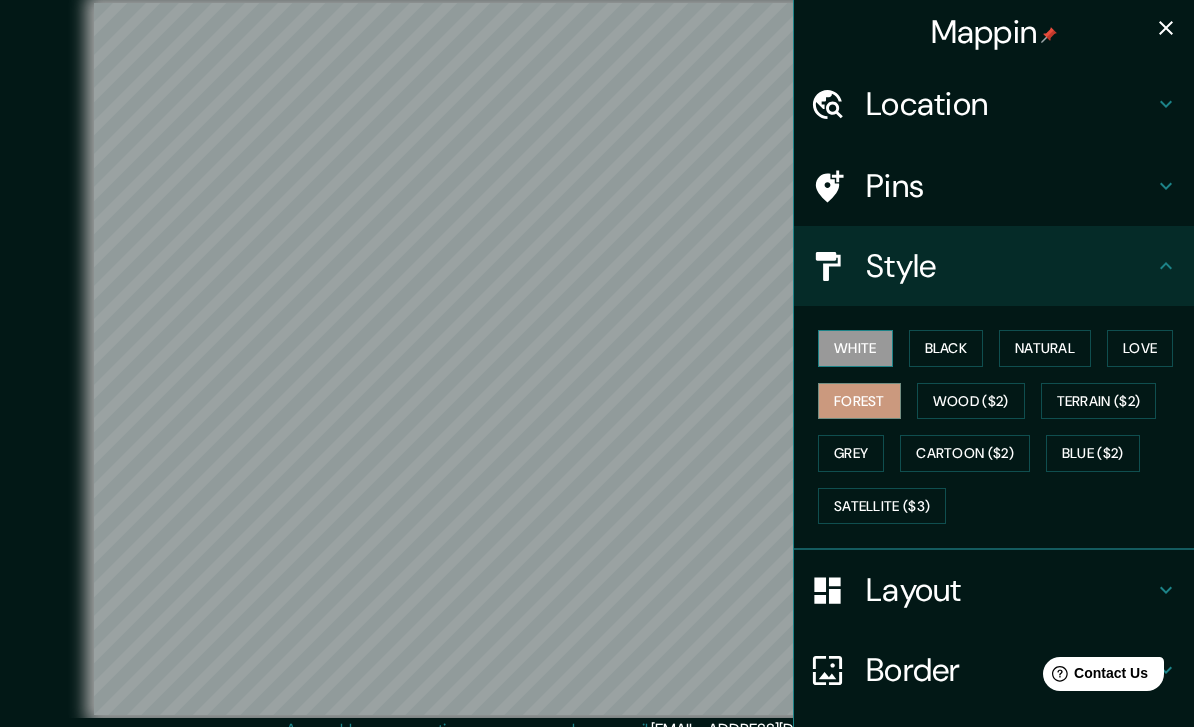 click on "White" at bounding box center [855, 348] 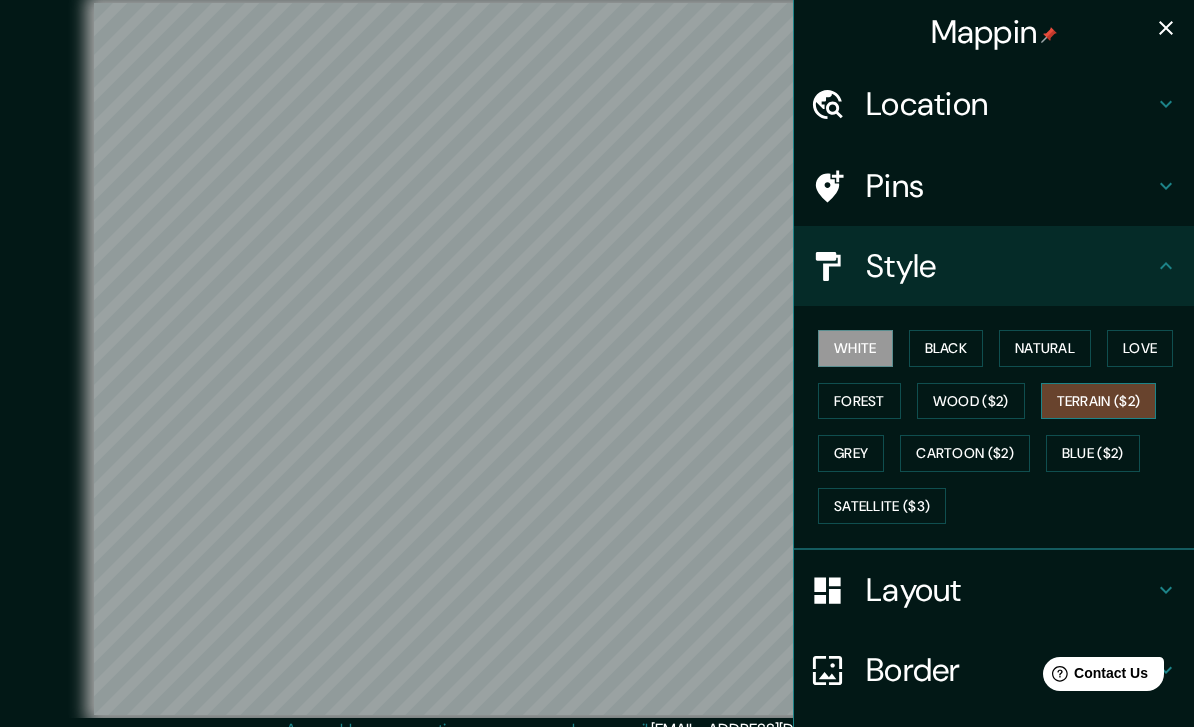 click on "Terrain ($2)" at bounding box center (1099, 401) 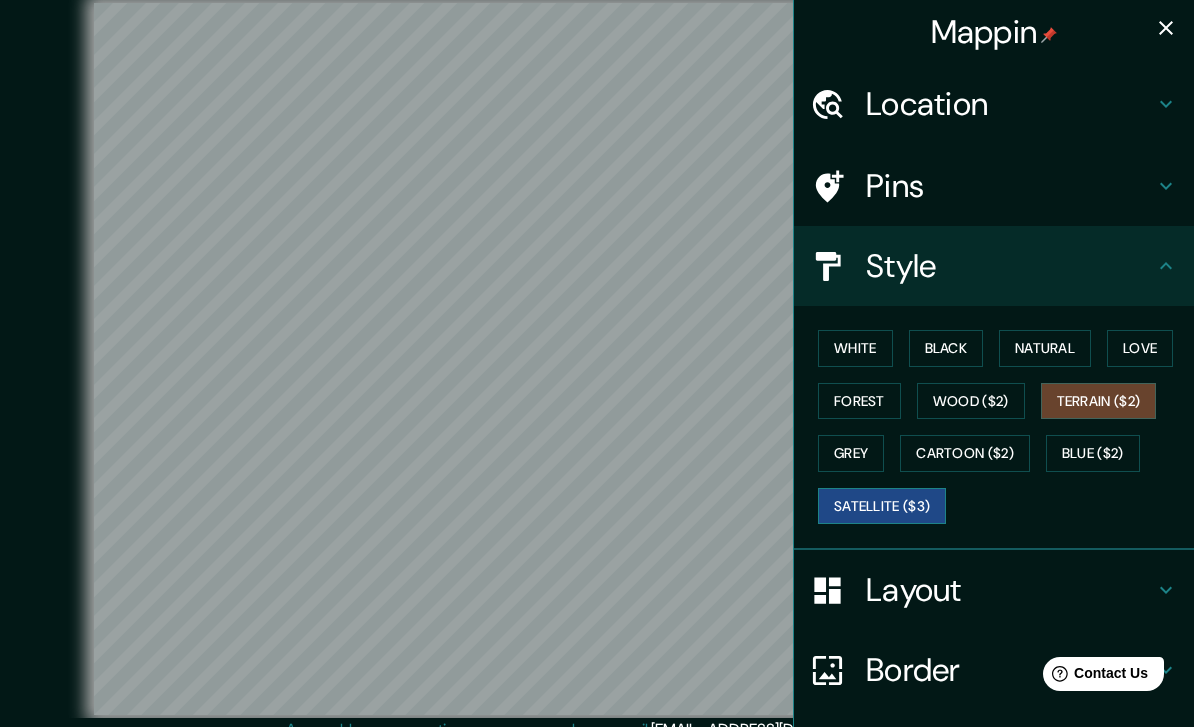 click on "Satellite ($3)" at bounding box center (882, 506) 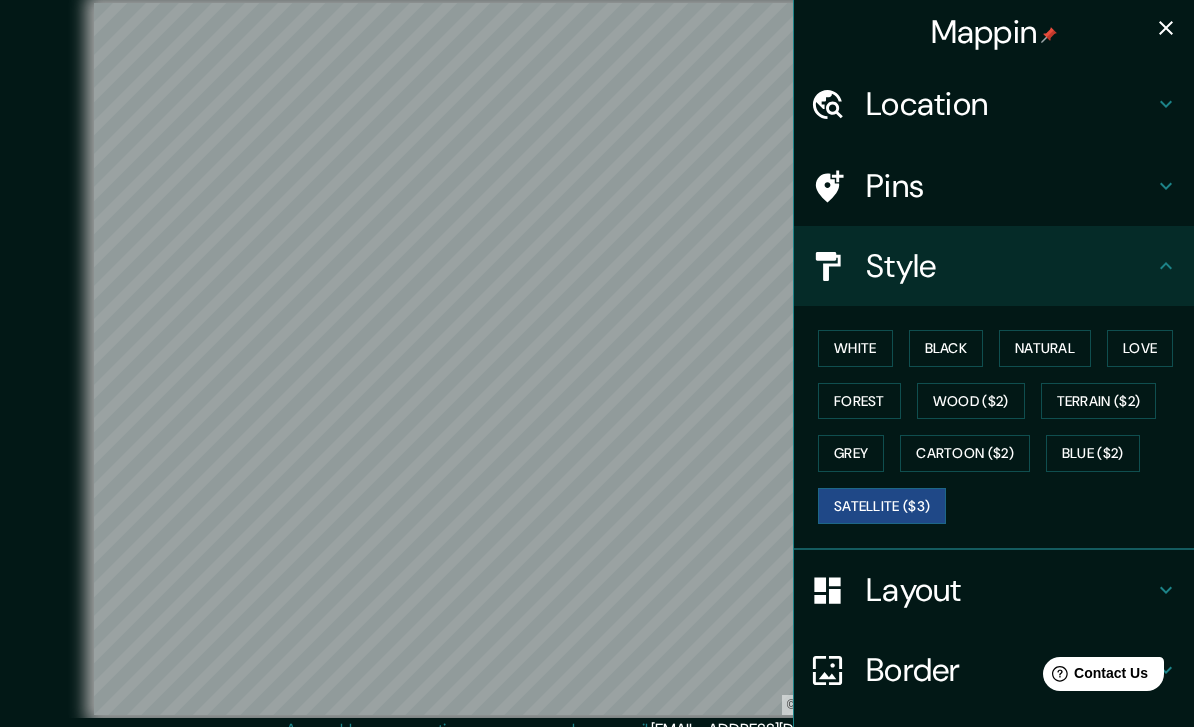 click on "Location" at bounding box center (1010, 104) 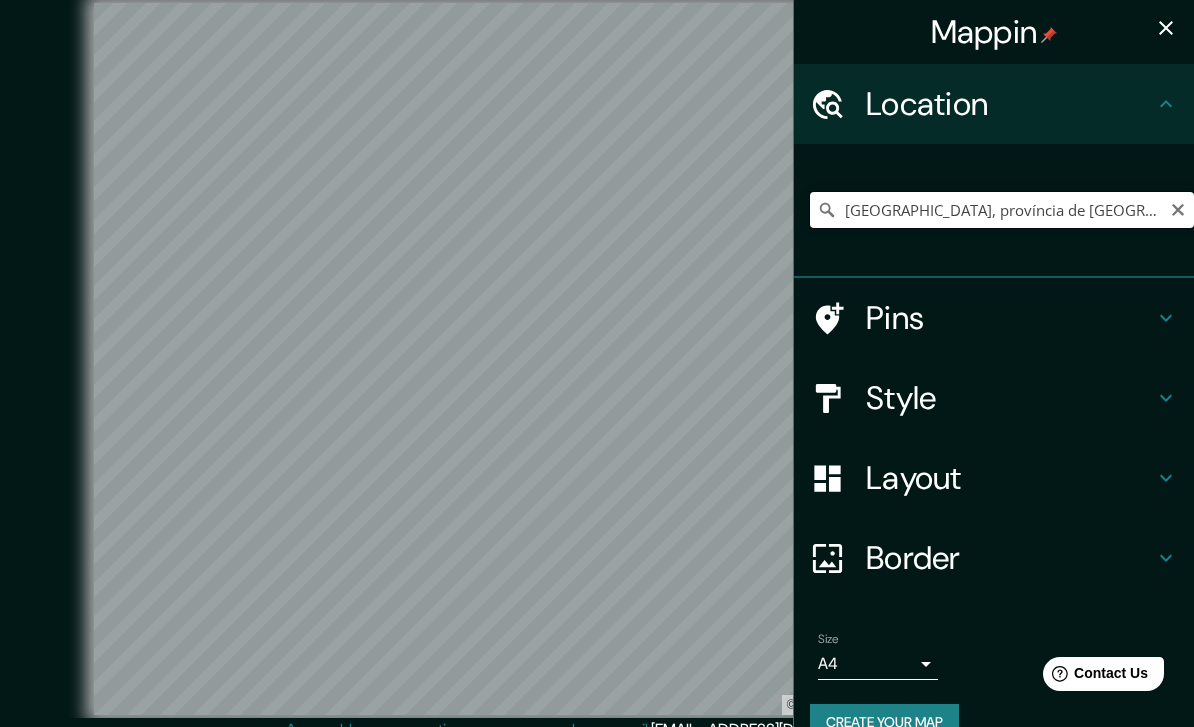click on "El Catllar, província de Tarragona, Espanya" at bounding box center [1002, 210] 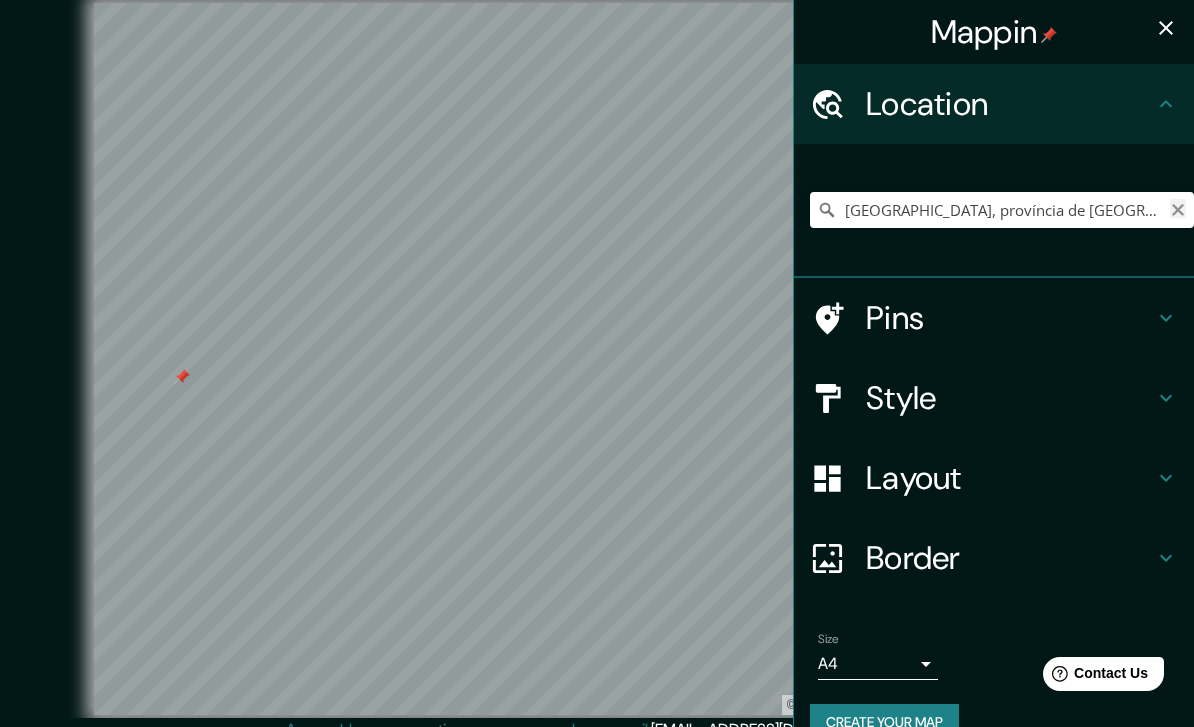 click 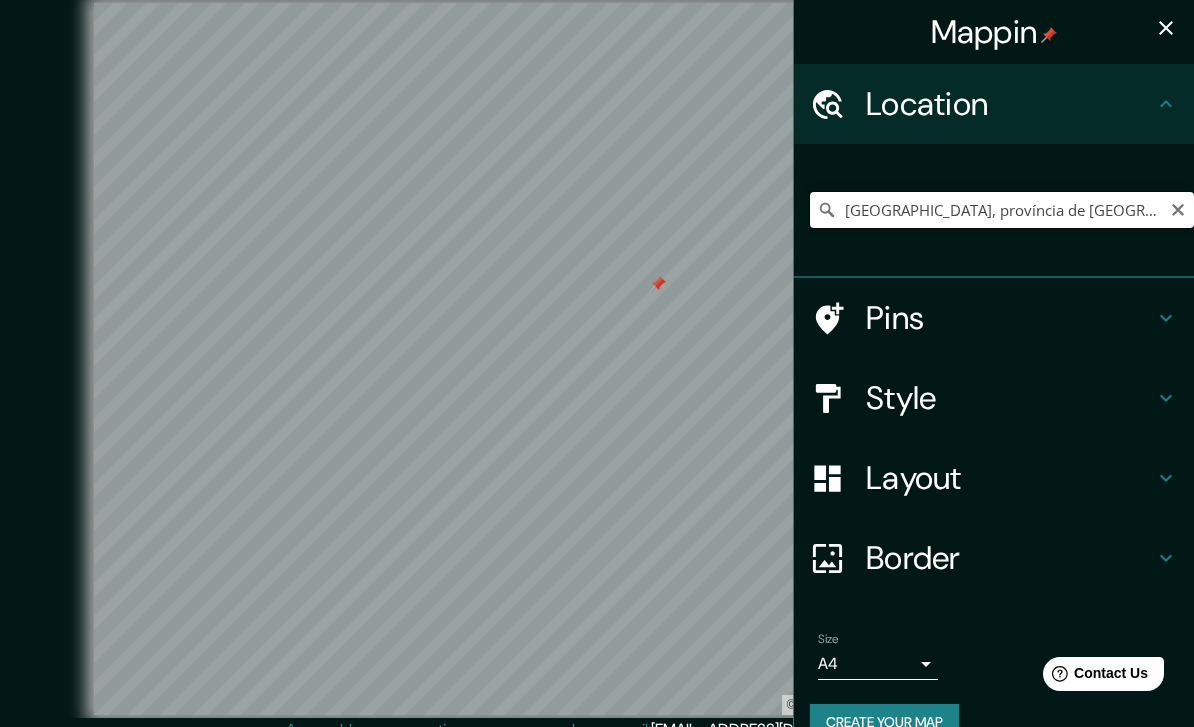 click on "El Catllar, província de Tarragona, Espanya" at bounding box center [1002, 210] 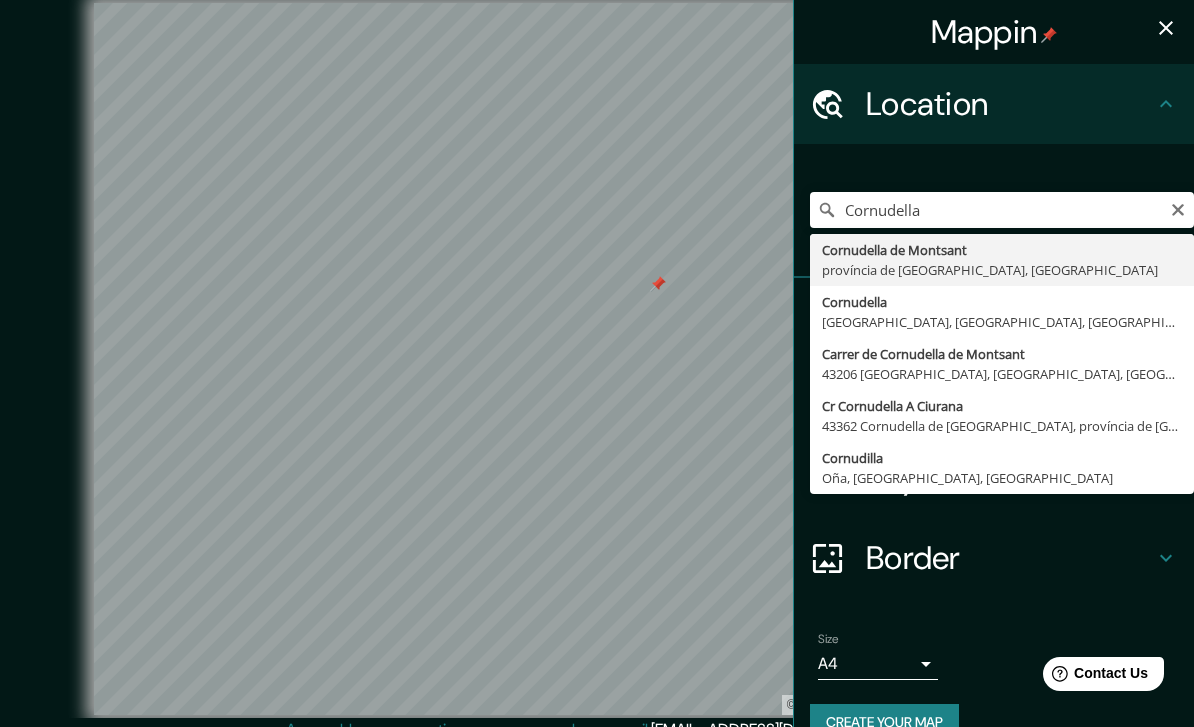 type on "Cornudella de Montsant, província de Tarragona, Espanya" 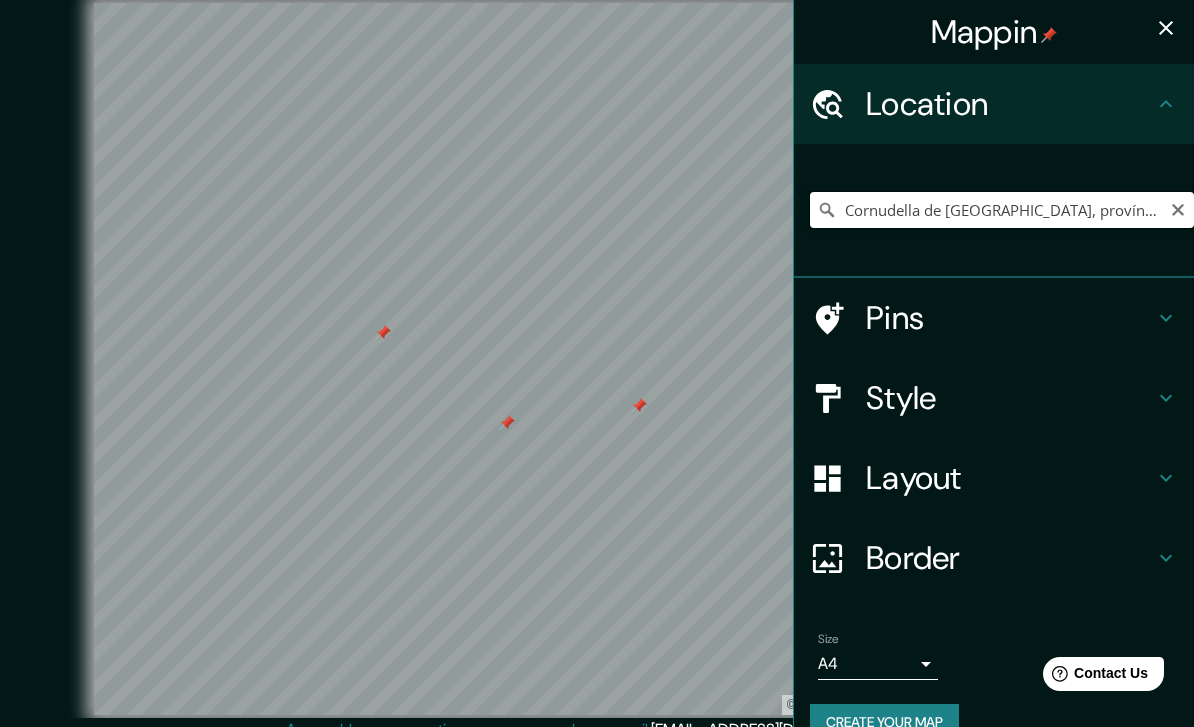 click on "Cornudella de Montsant, província de Tarragona, Espanya" at bounding box center (1002, 210) 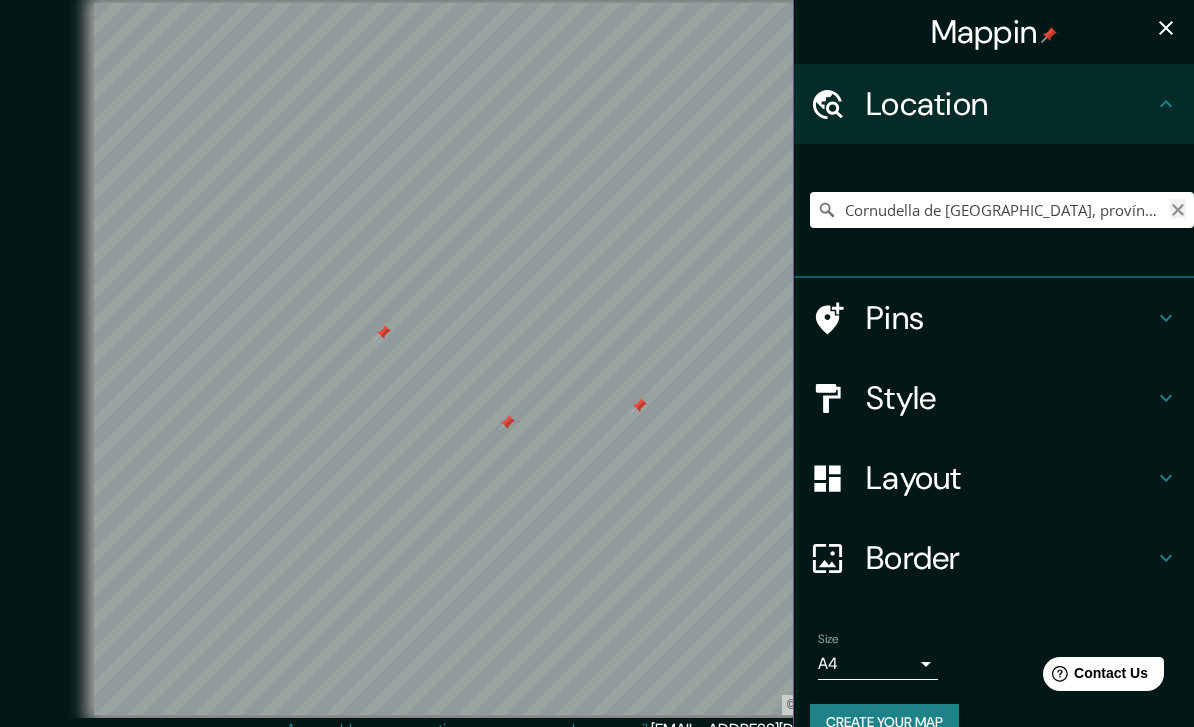 click 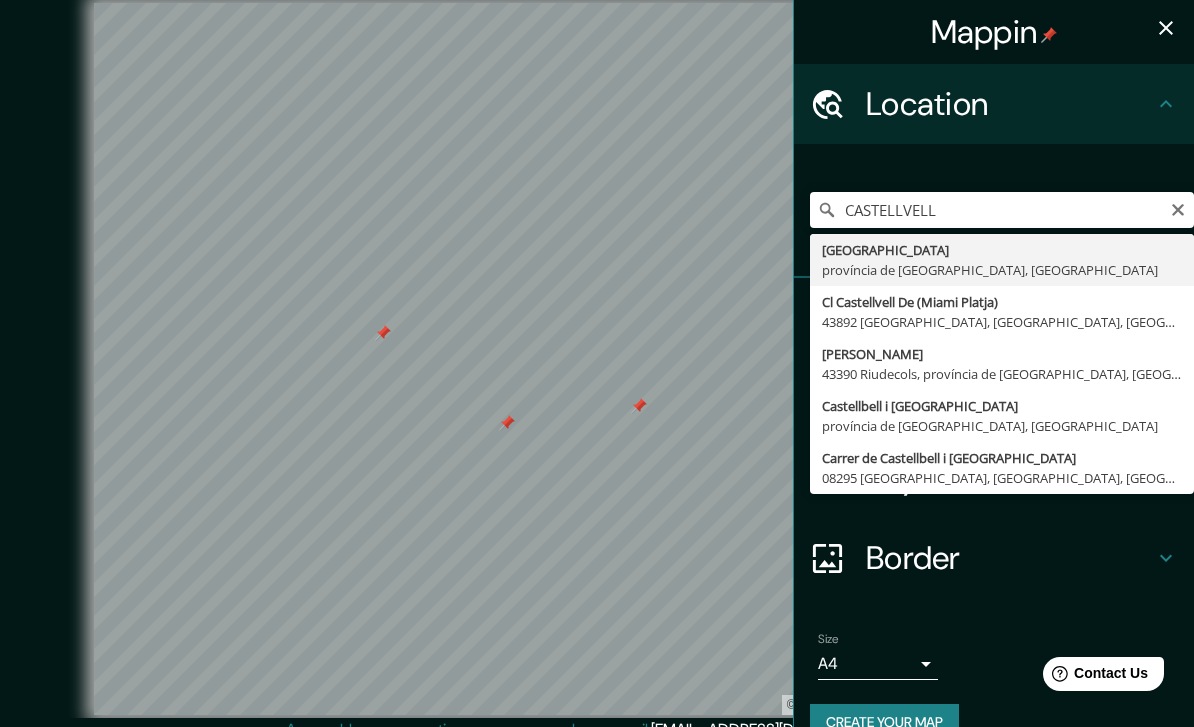 type on "Castellvell del Camp, província de Tarragona, Espanya" 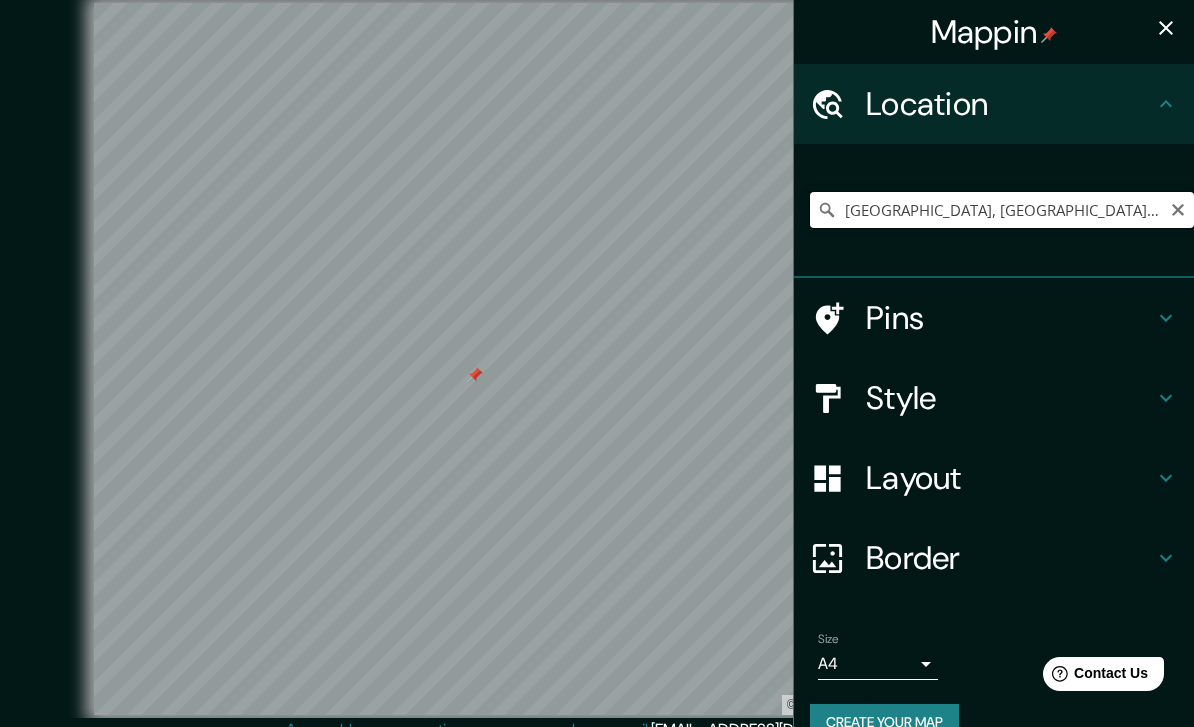 click on "Castellvell del Camp, província de Tarragona, Espanya" at bounding box center (1002, 210) 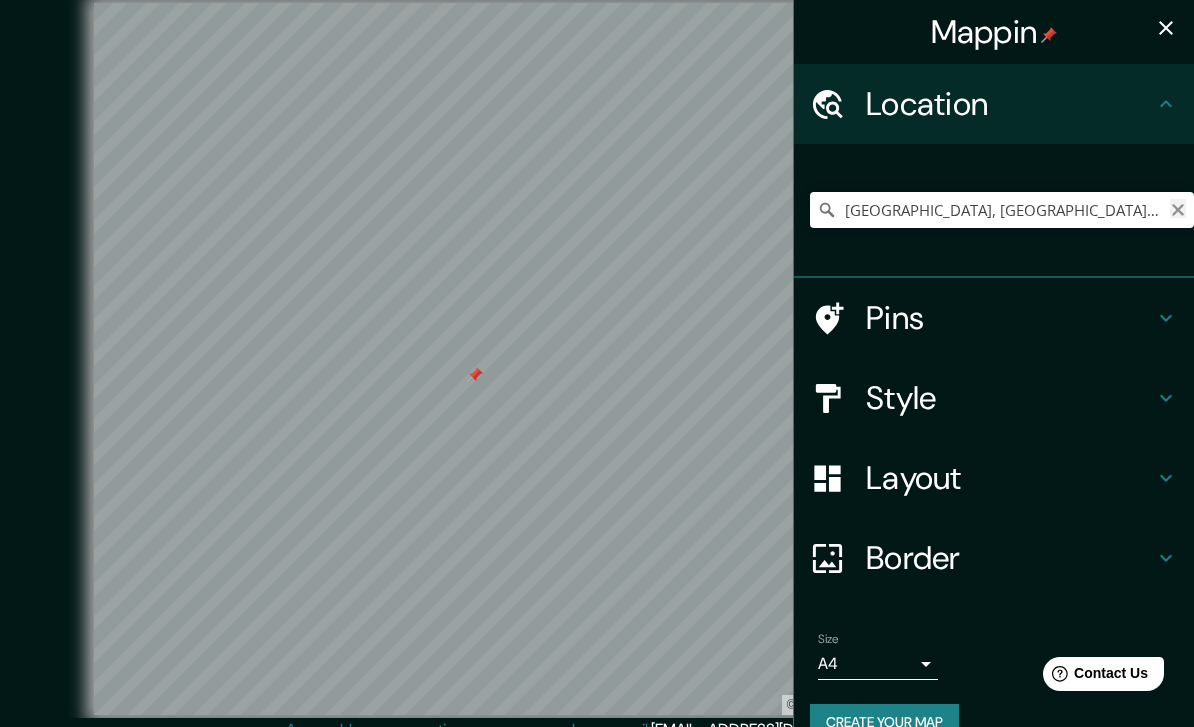 click 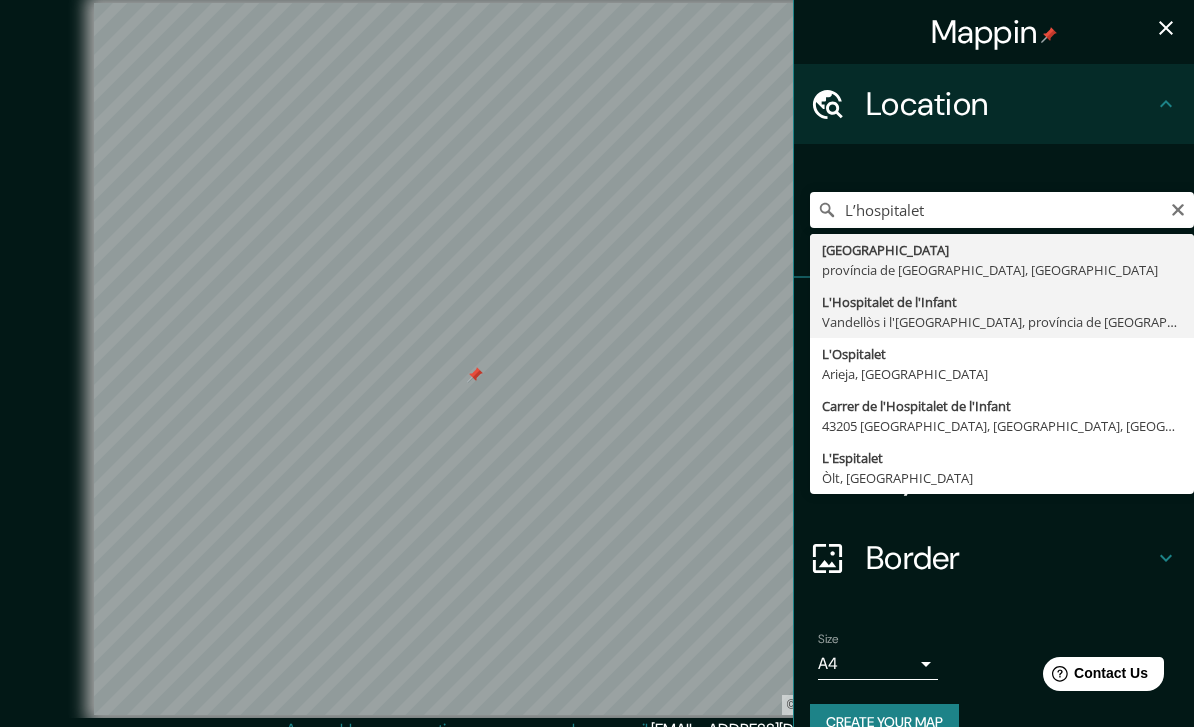 type on "L'Hospitalet de l'Infant, Vandellòs i l'Hospitalet de l'Infant, província de Tarragona, Espanya" 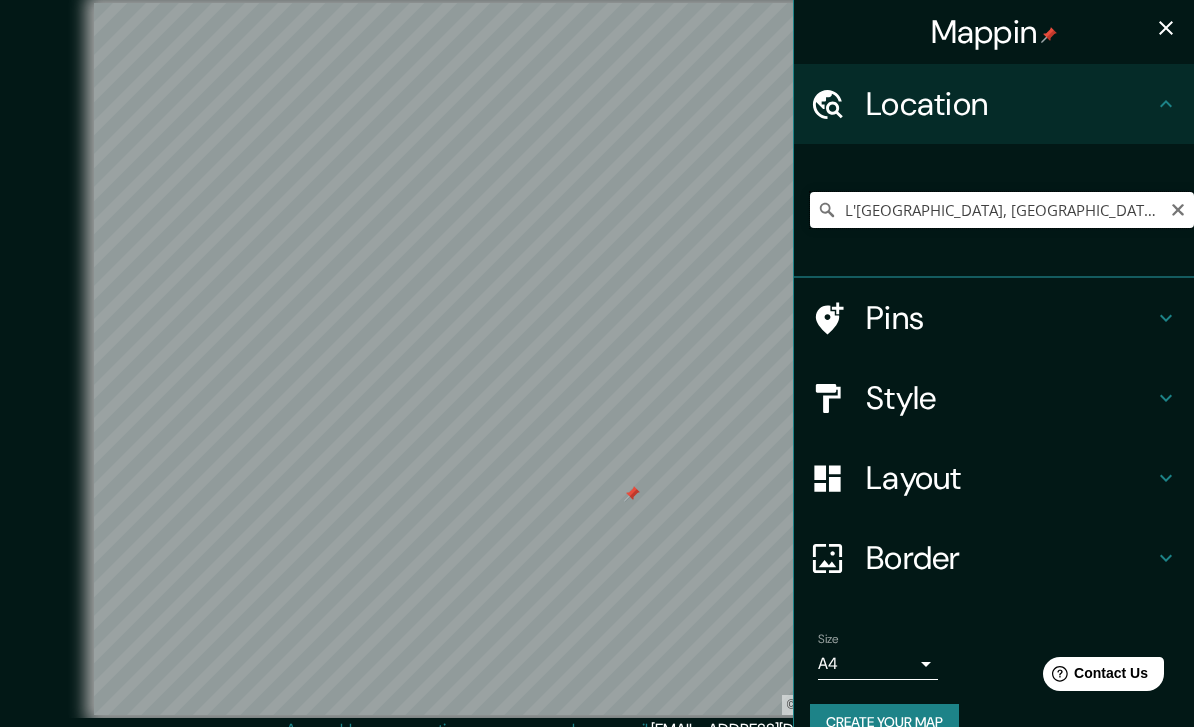 click on "L'Hospitalet de l'Infant, Vandellòs i l'Hospitalet de l'Infant, província de Tarragona, Espanya" at bounding box center [1002, 210] 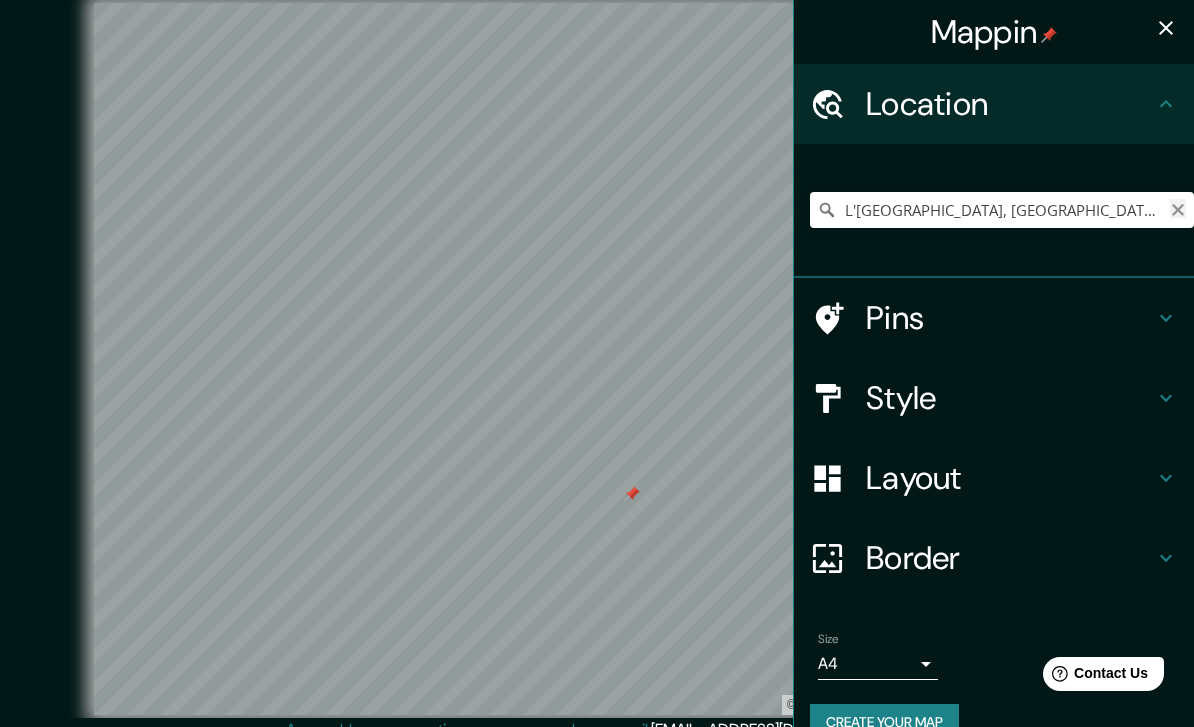 click 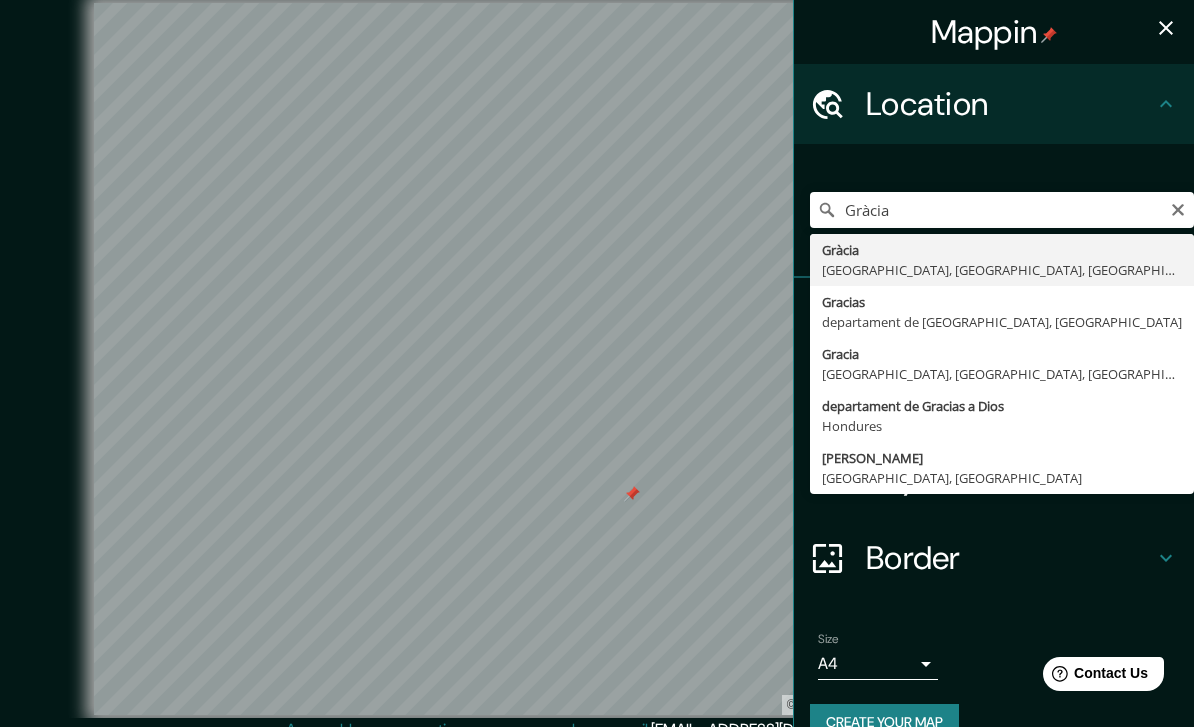 type on "Gràcia, Barcelona, província de Barcelona, Espanya" 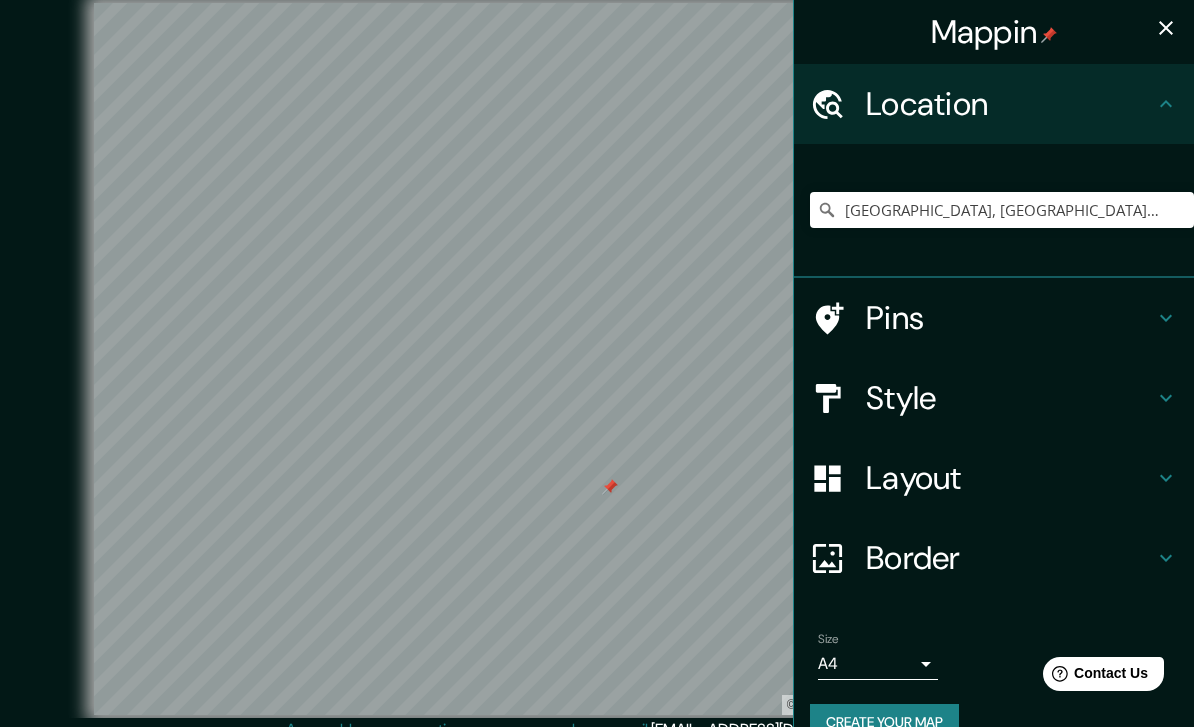 click on "Style" at bounding box center [1010, 398] 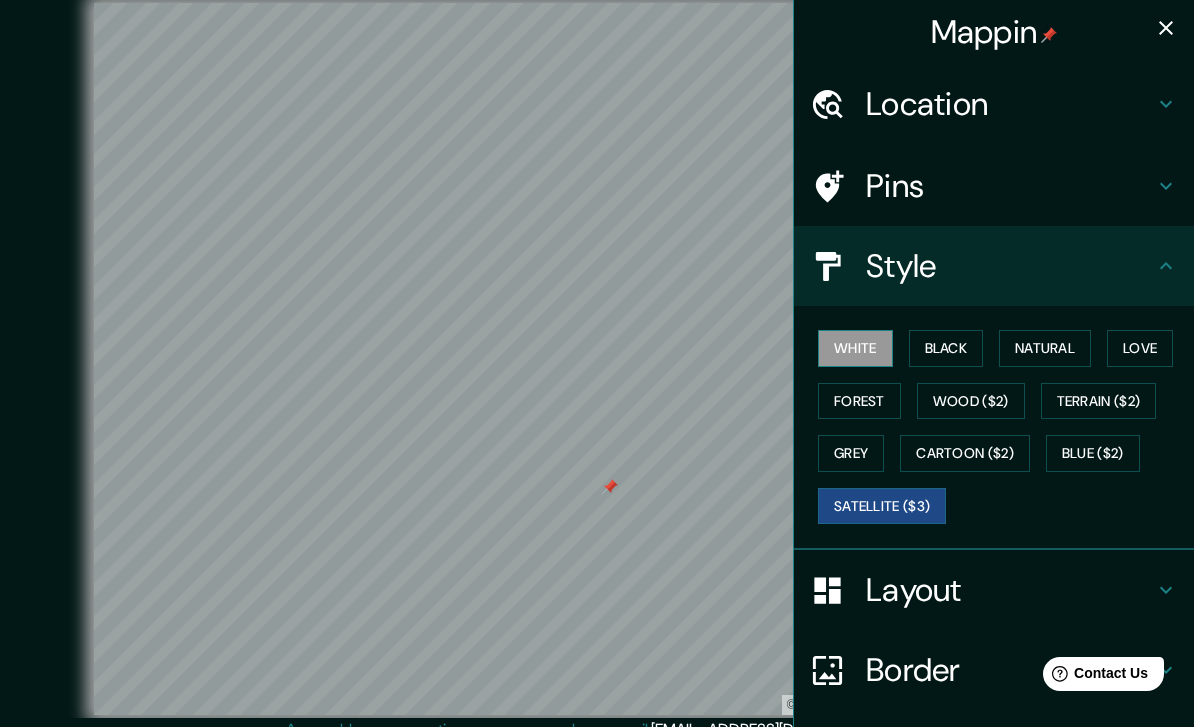 click on "White" at bounding box center (855, 348) 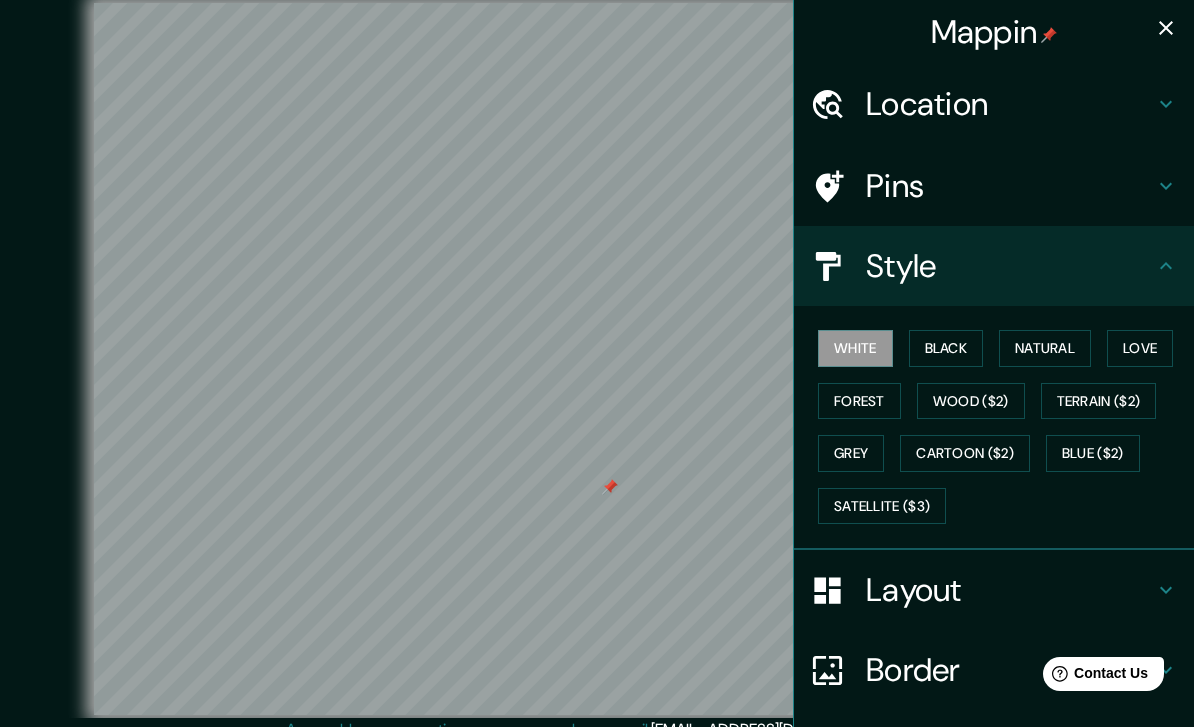 click 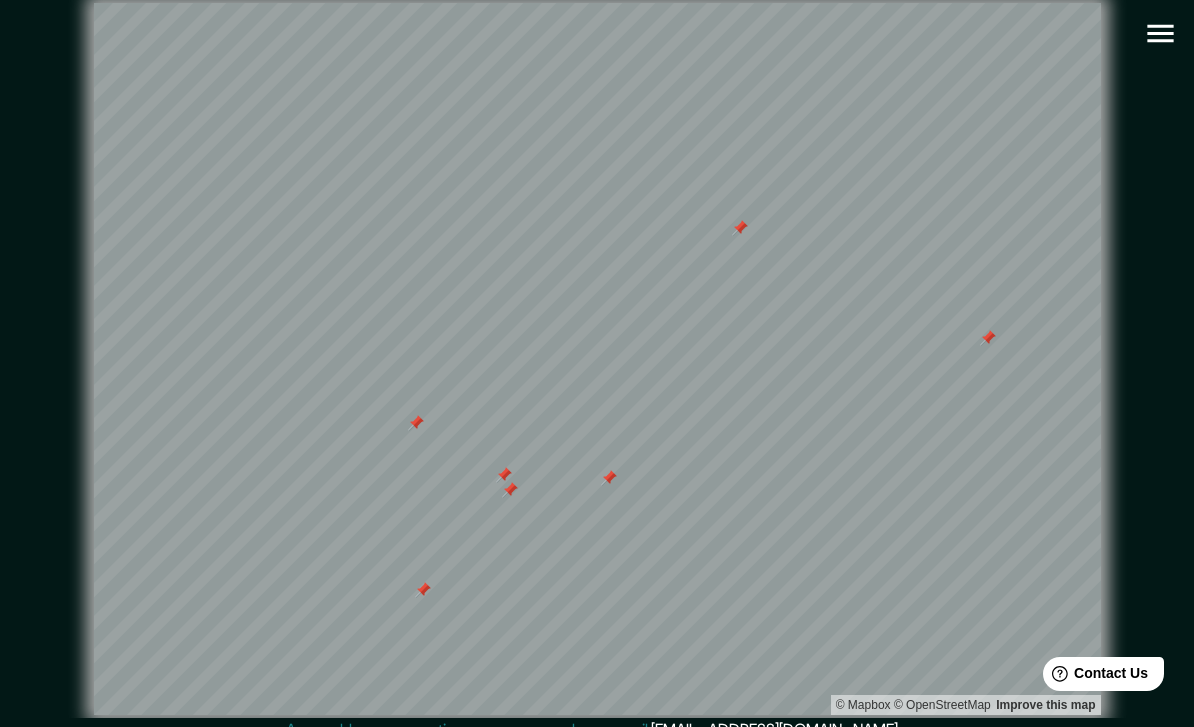 click 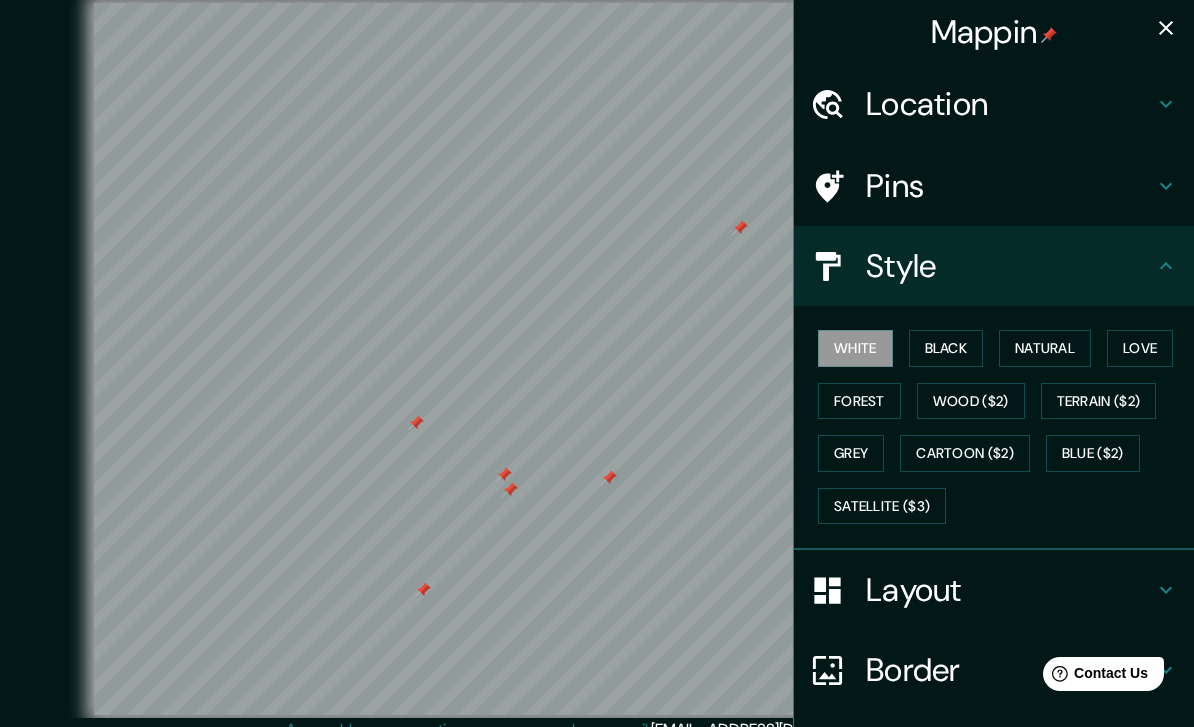 click 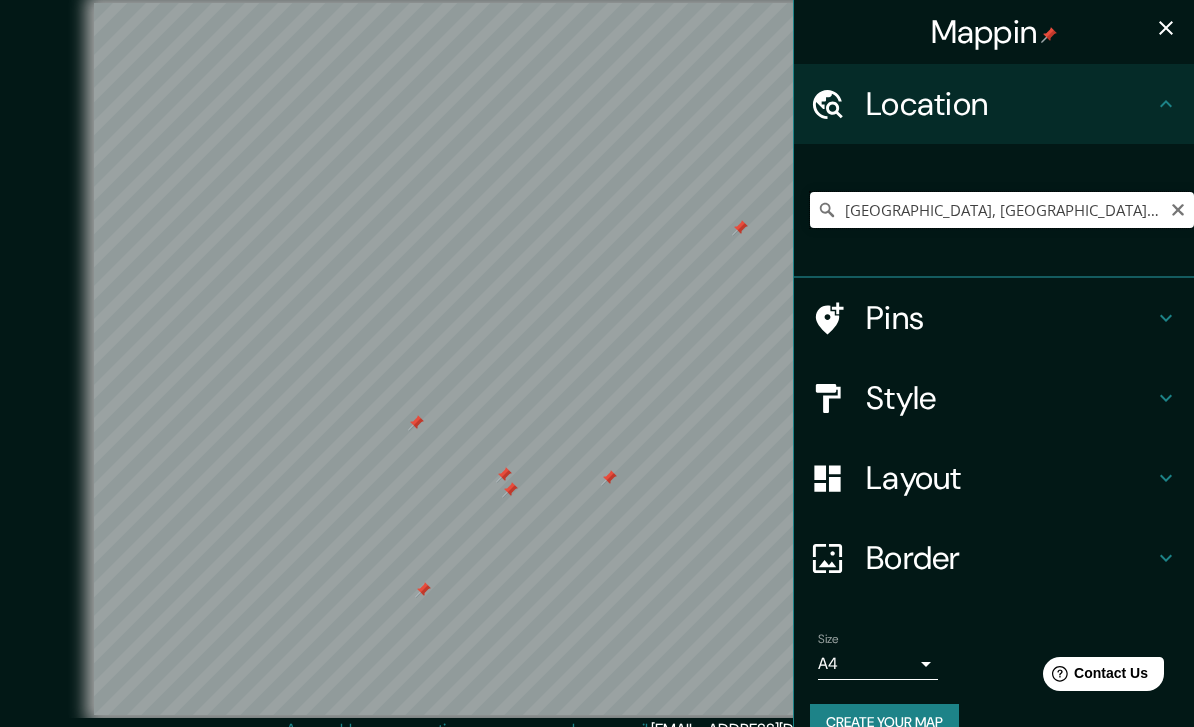 click on "Gràcia, Barcelona, província de Barcelona, Espanya" at bounding box center [1002, 210] 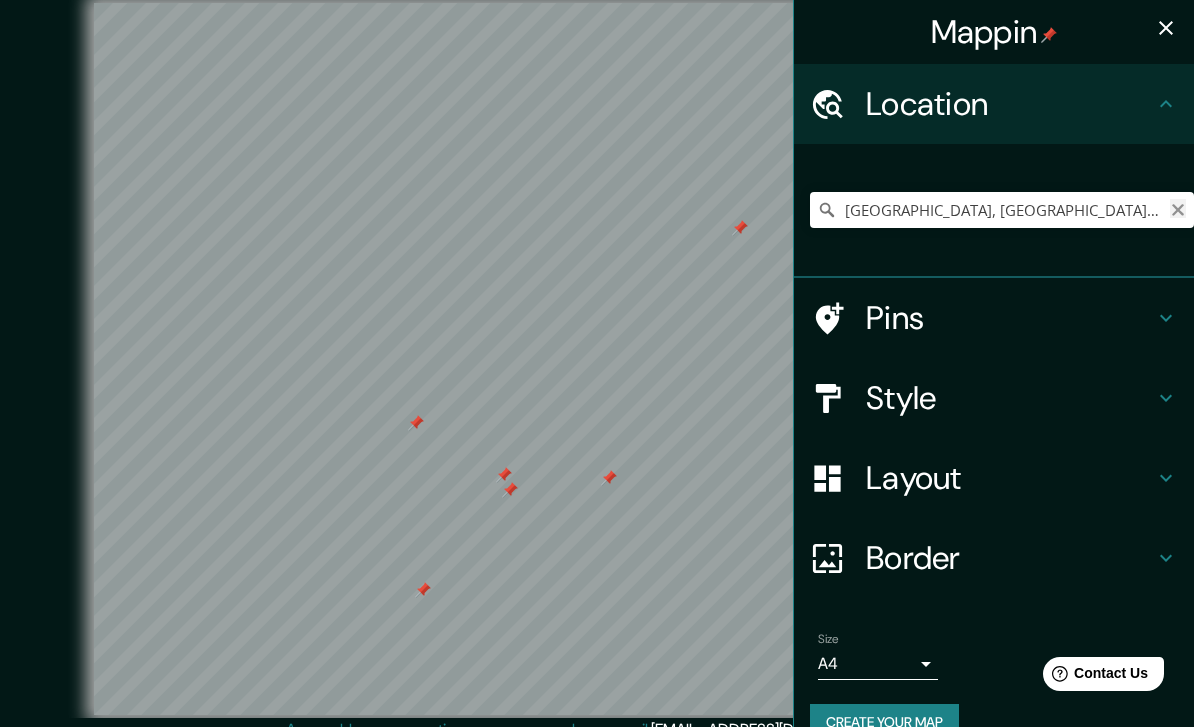 click 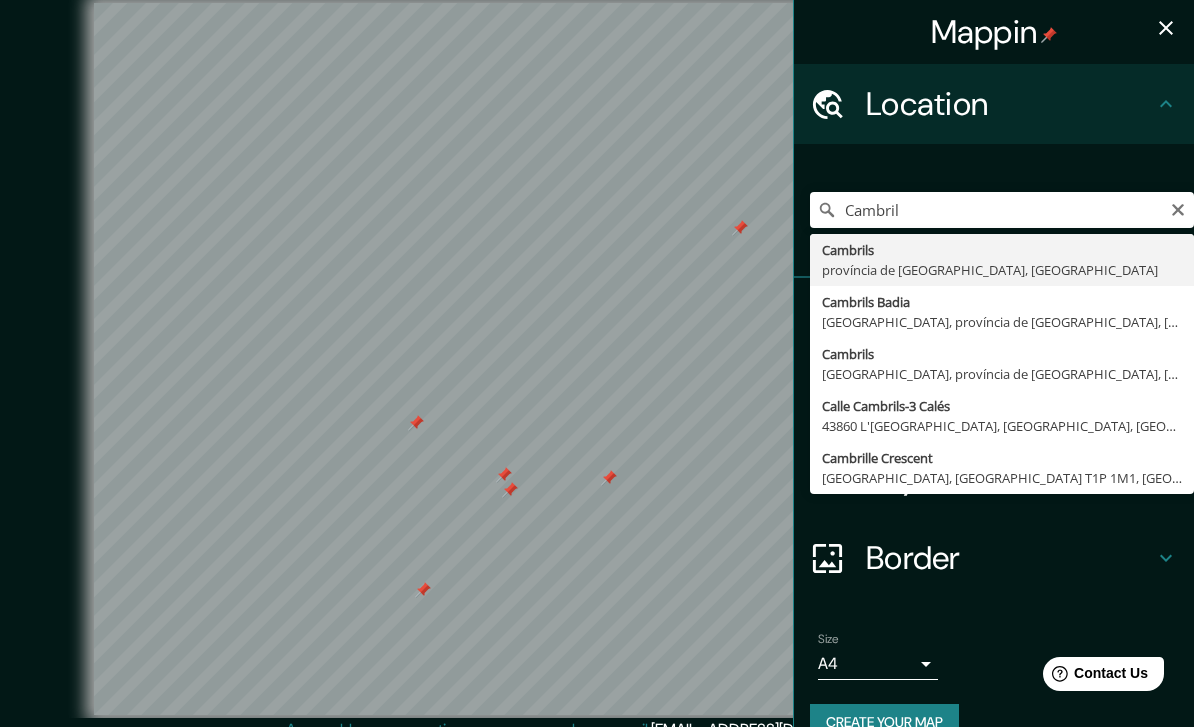 type on "Cambrils, província de Tarragona, Espanya" 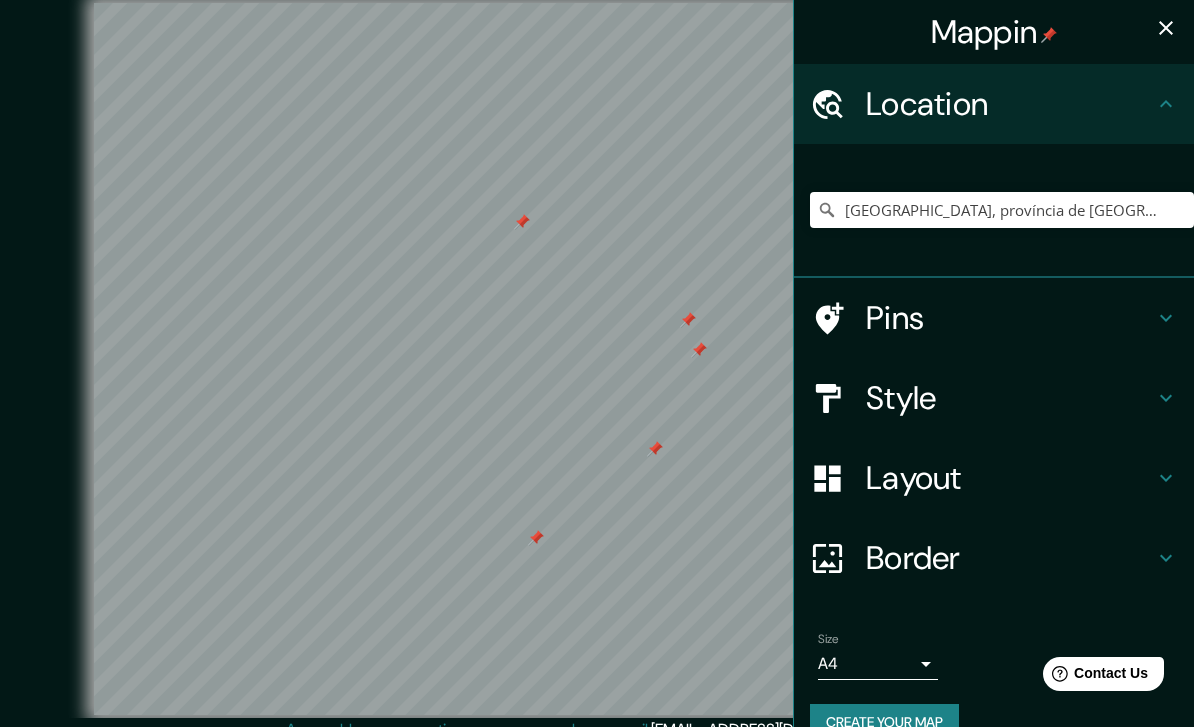 click at bounding box center (1166, 28) 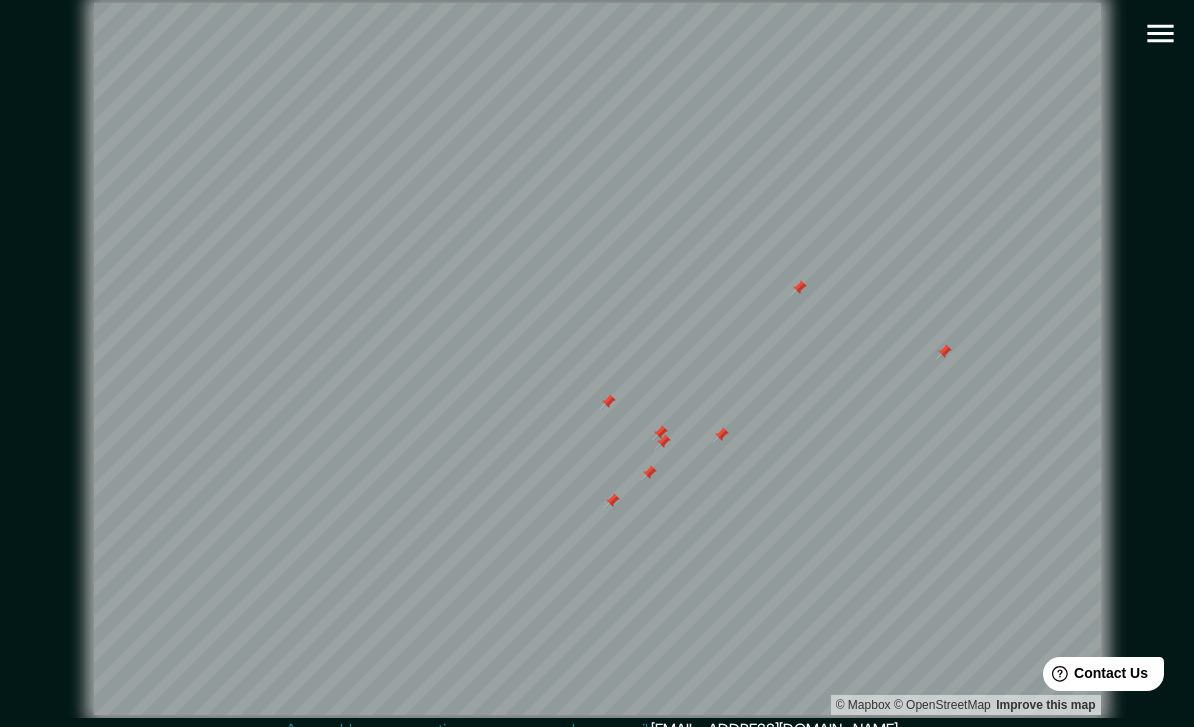 click 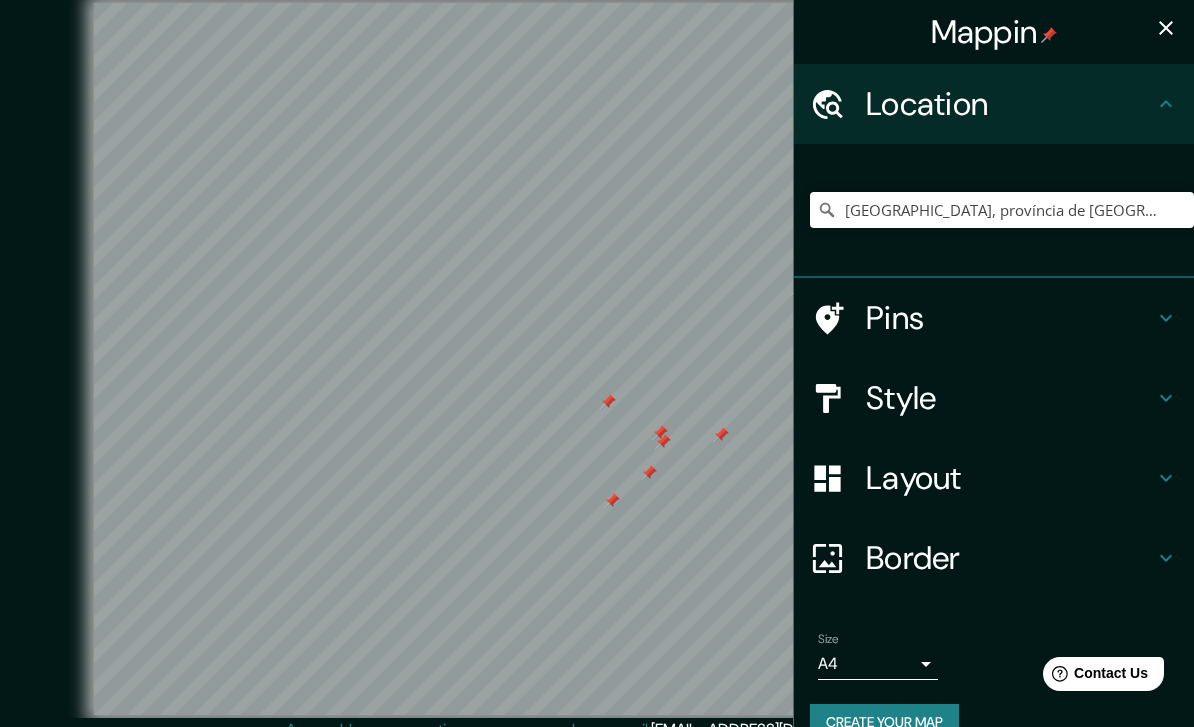 click on "Style" at bounding box center [1010, 398] 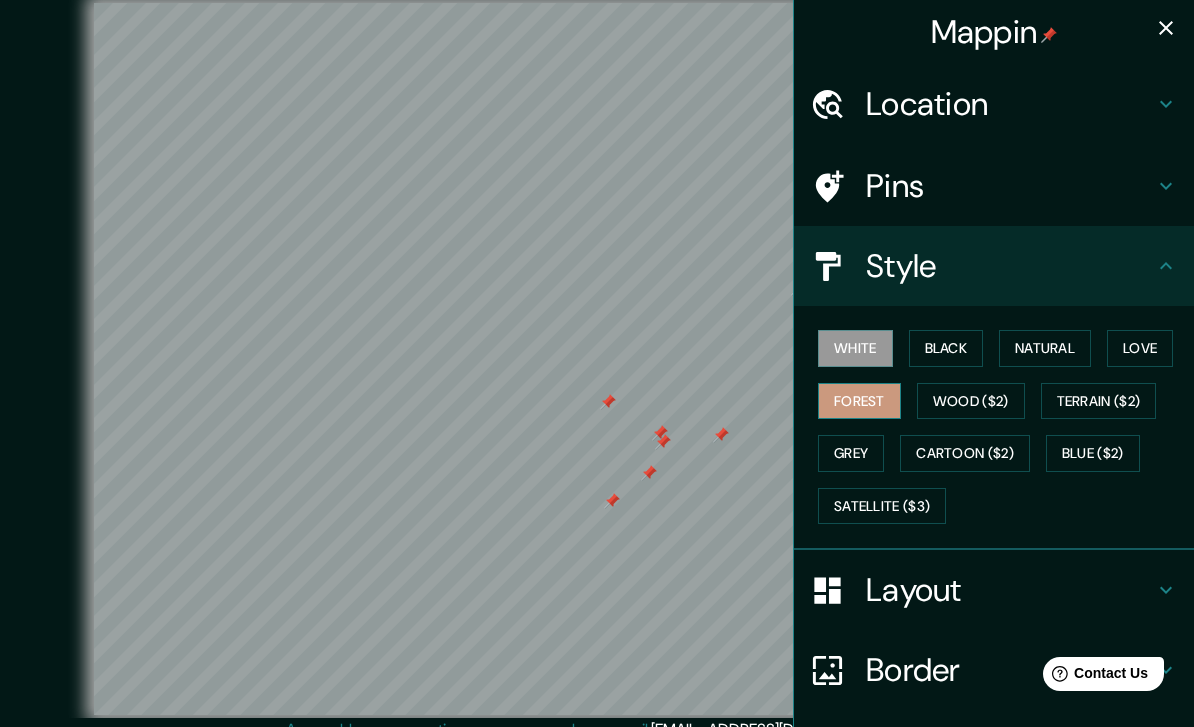 click on "Forest" at bounding box center [859, 401] 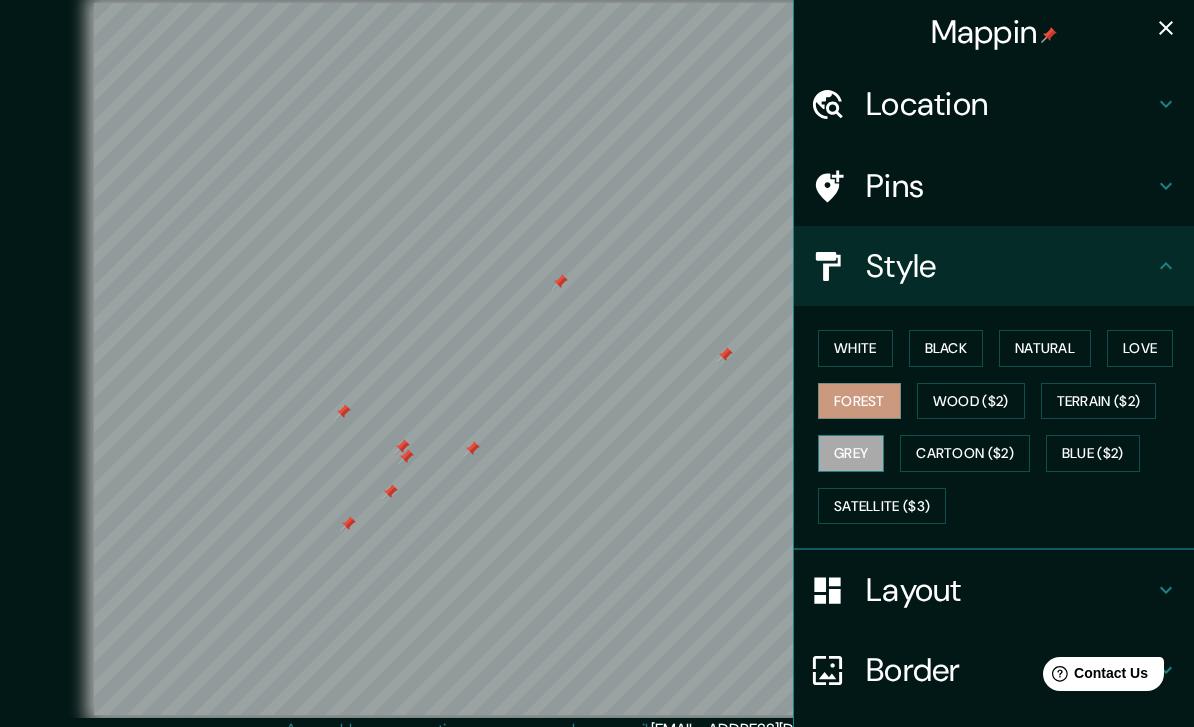 click on "Grey" at bounding box center [851, 453] 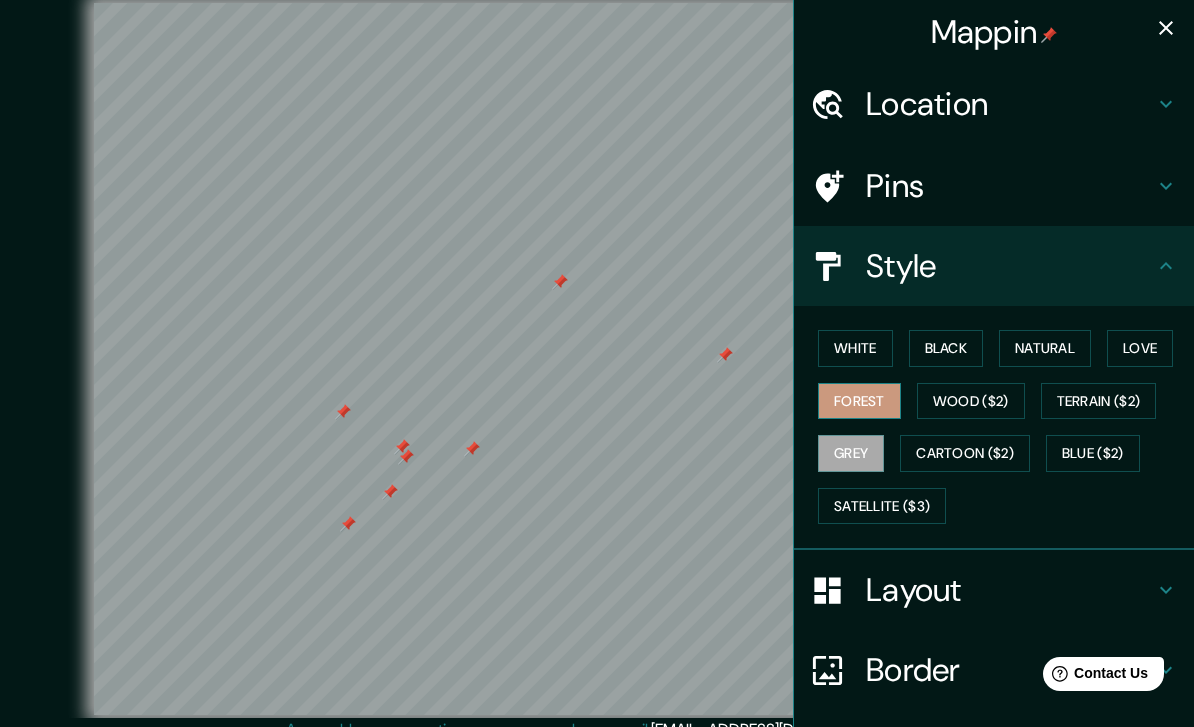 click on "Forest" at bounding box center (859, 401) 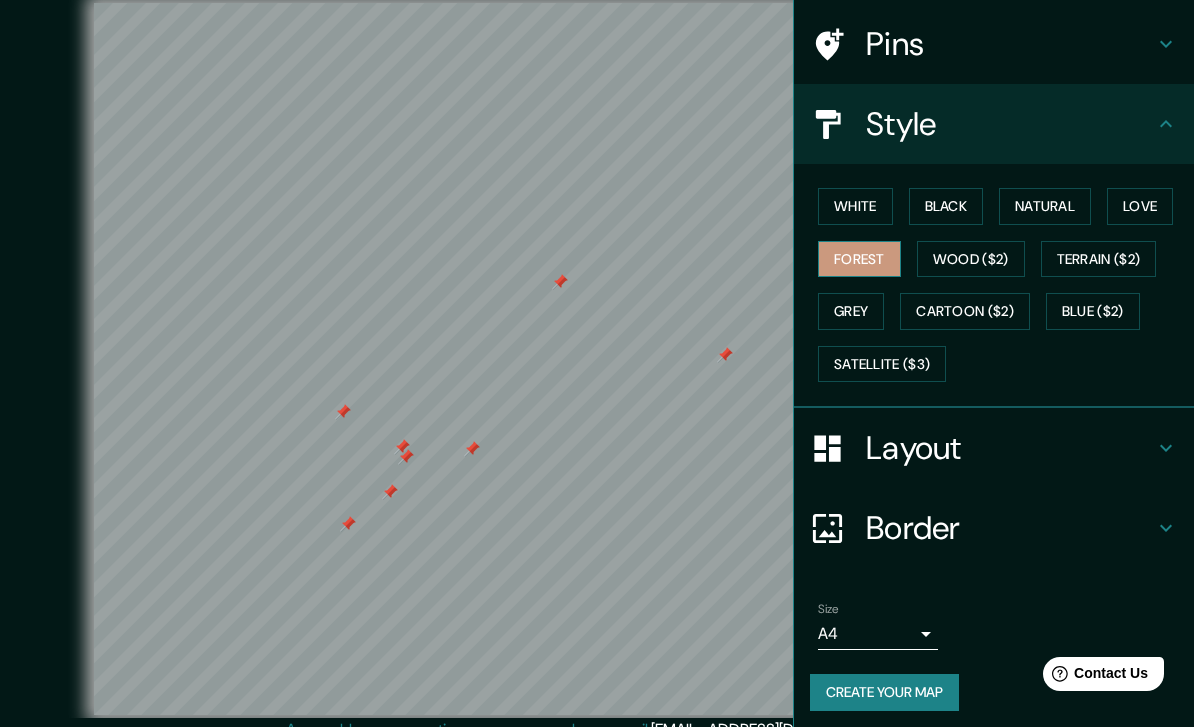 scroll, scrollTop: 142, scrollLeft: 0, axis: vertical 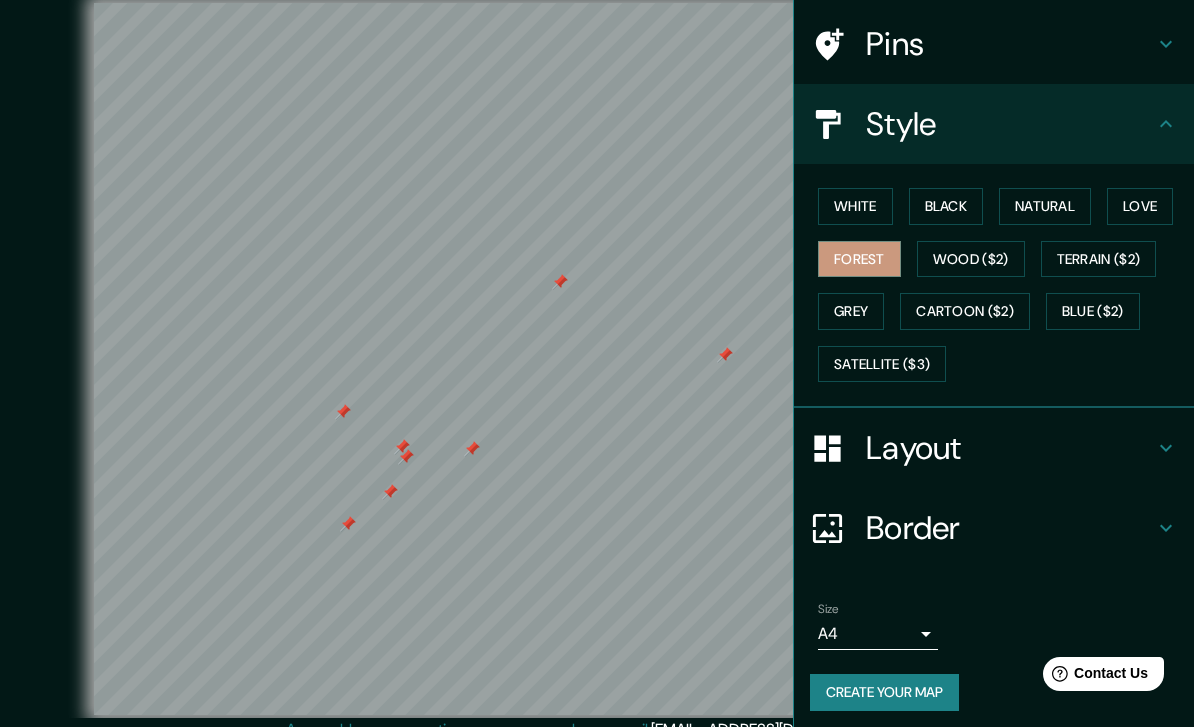 click on "Create your map" at bounding box center (884, 692) 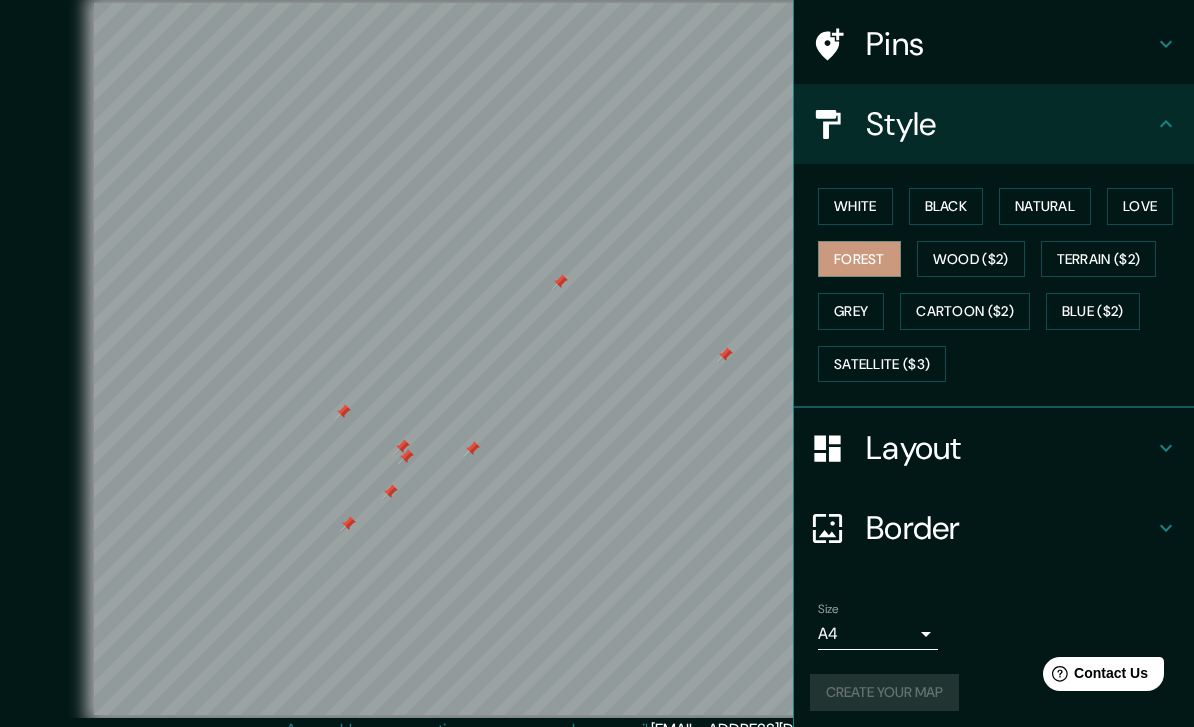 scroll, scrollTop: 17, scrollLeft: 0, axis: vertical 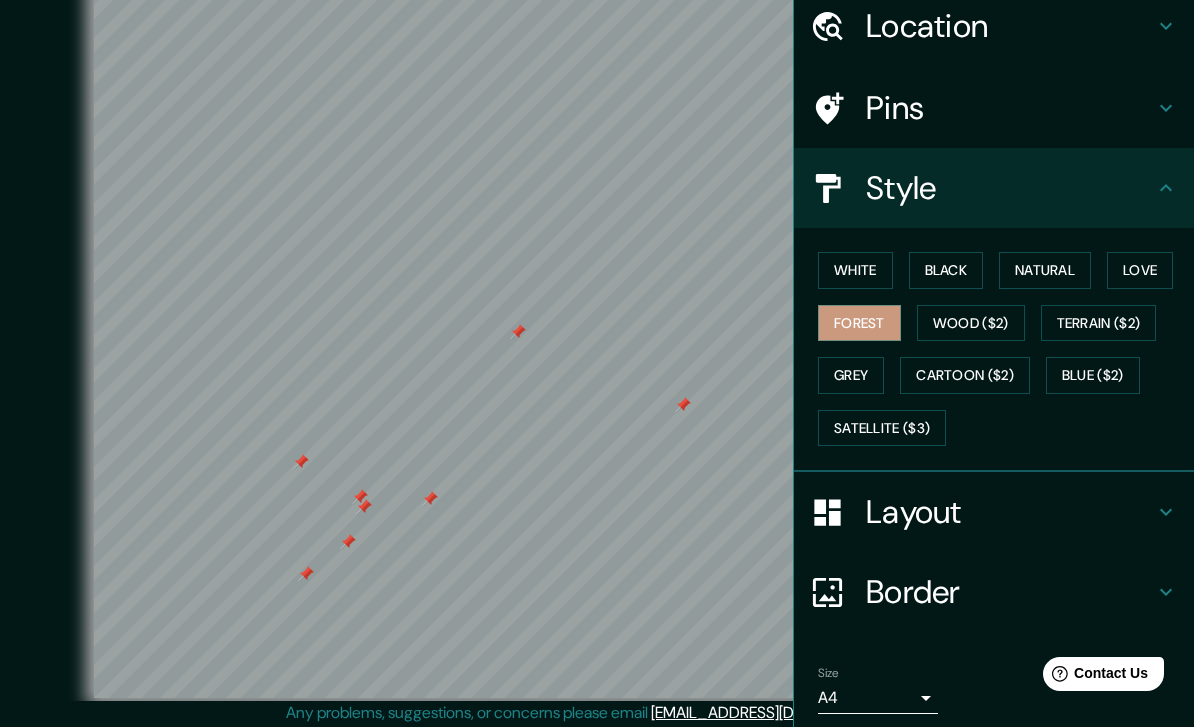 click on "Create your map" at bounding box center [884, 756] 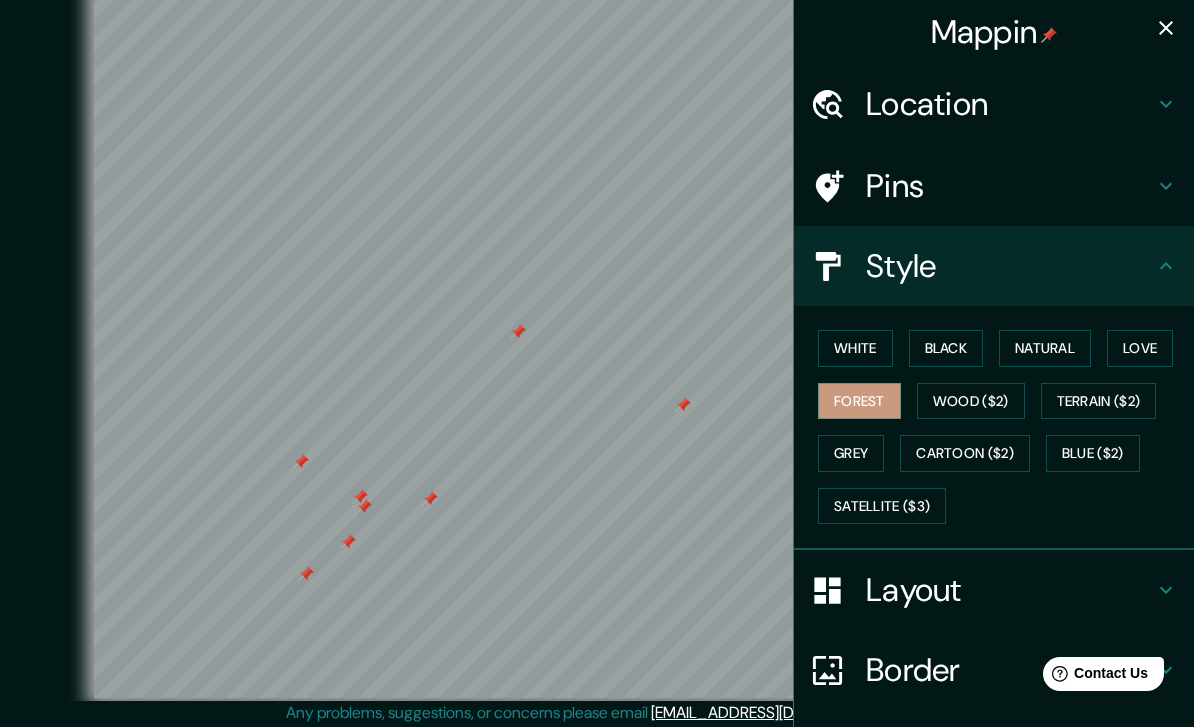 scroll, scrollTop: 0, scrollLeft: 0, axis: both 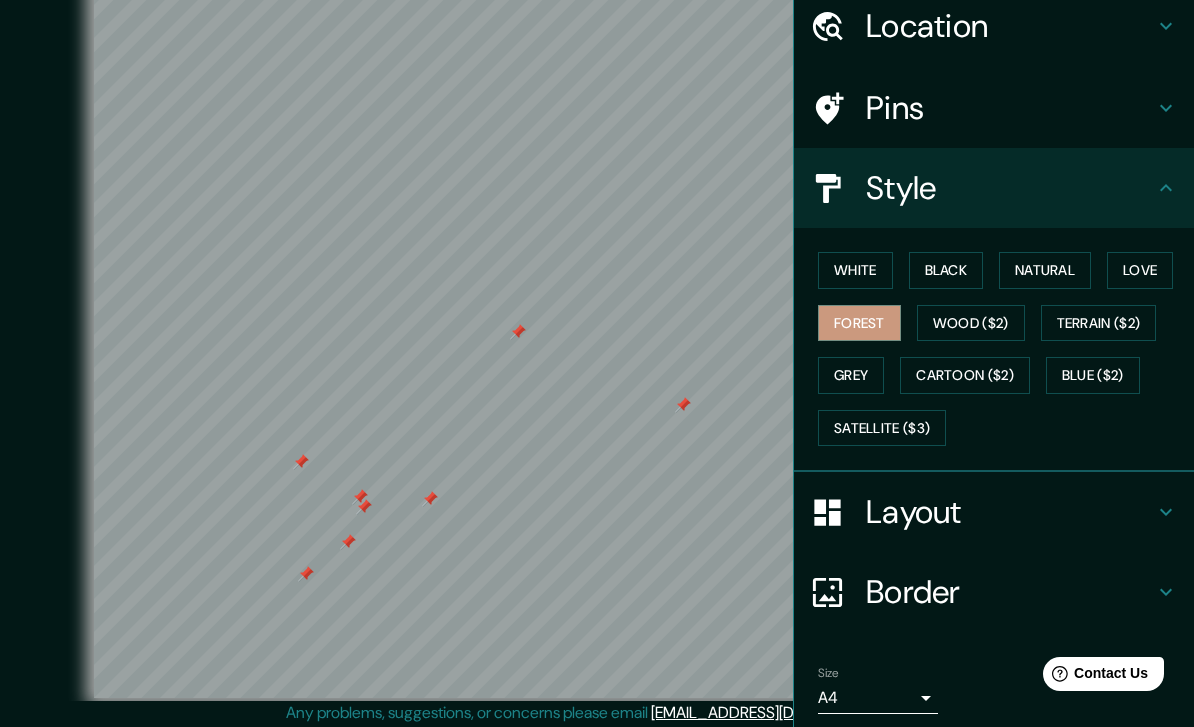 click on "Create your map" at bounding box center [884, 756] 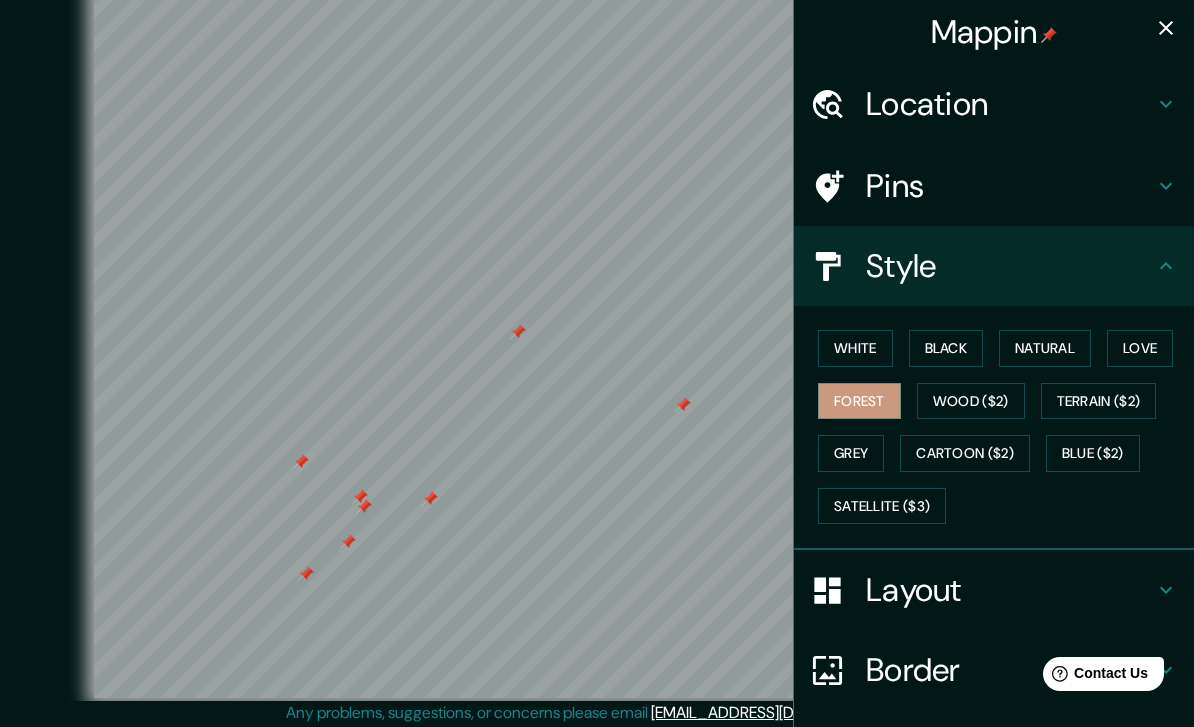 scroll, scrollTop: -6, scrollLeft: 0, axis: vertical 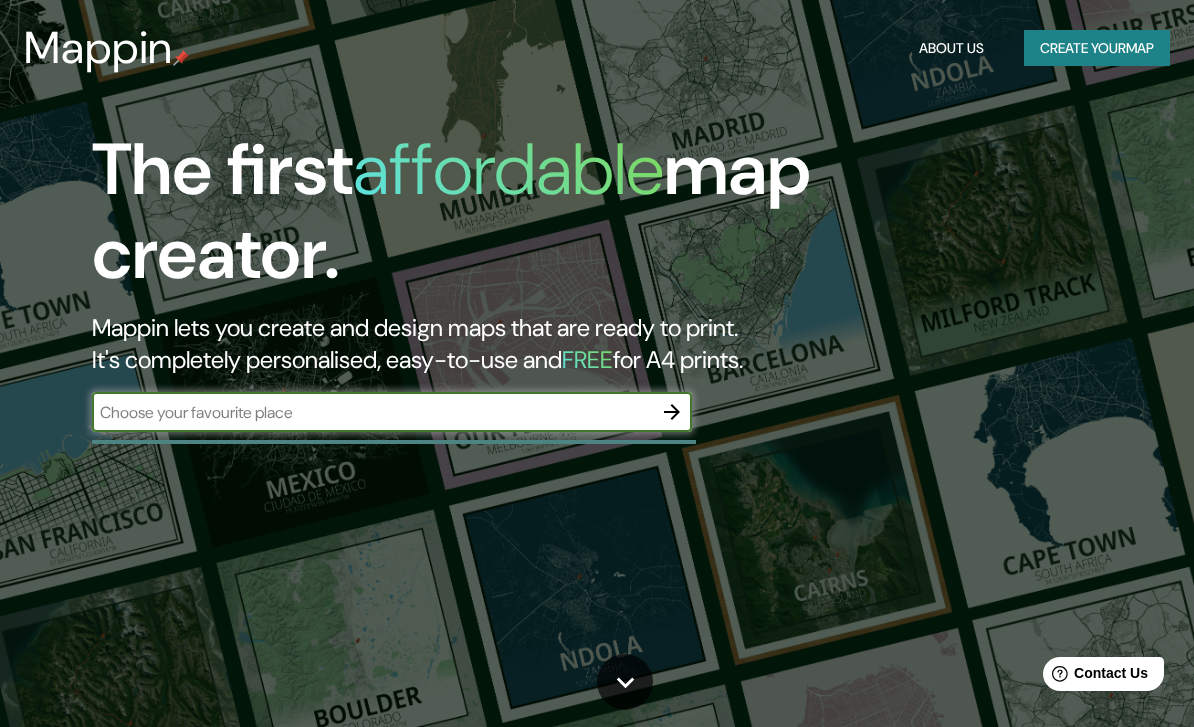 click at bounding box center (372, 412) 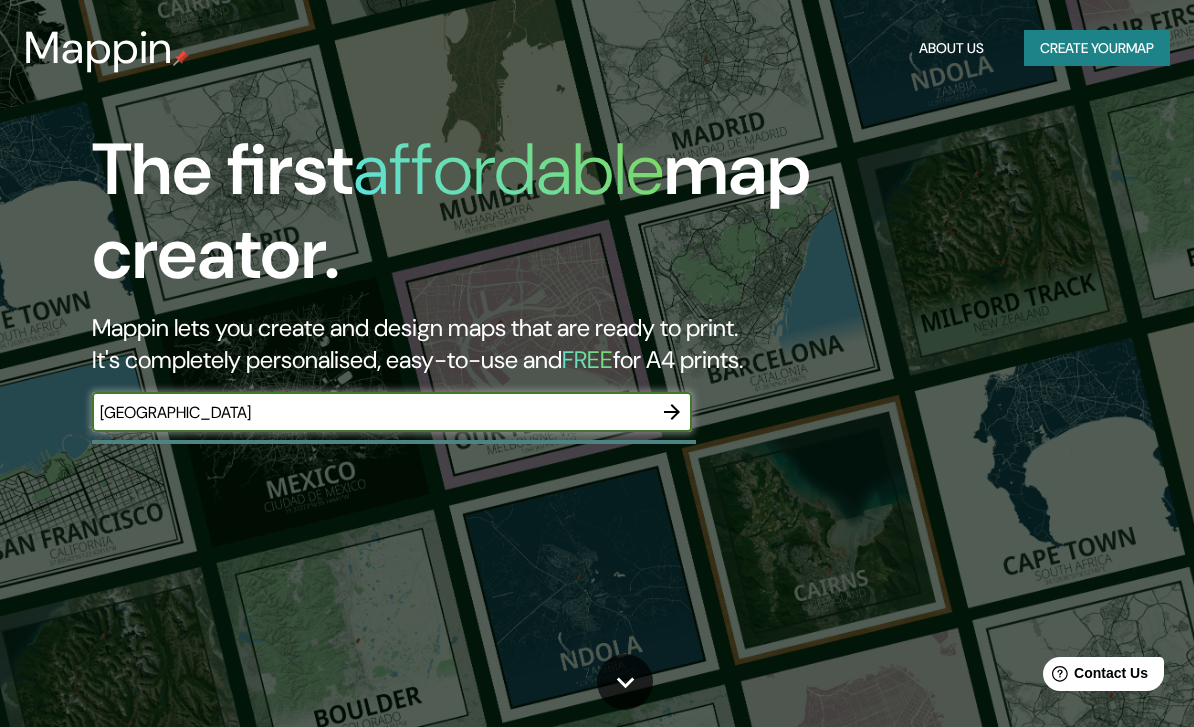 type on "[GEOGRAPHIC_DATA]" 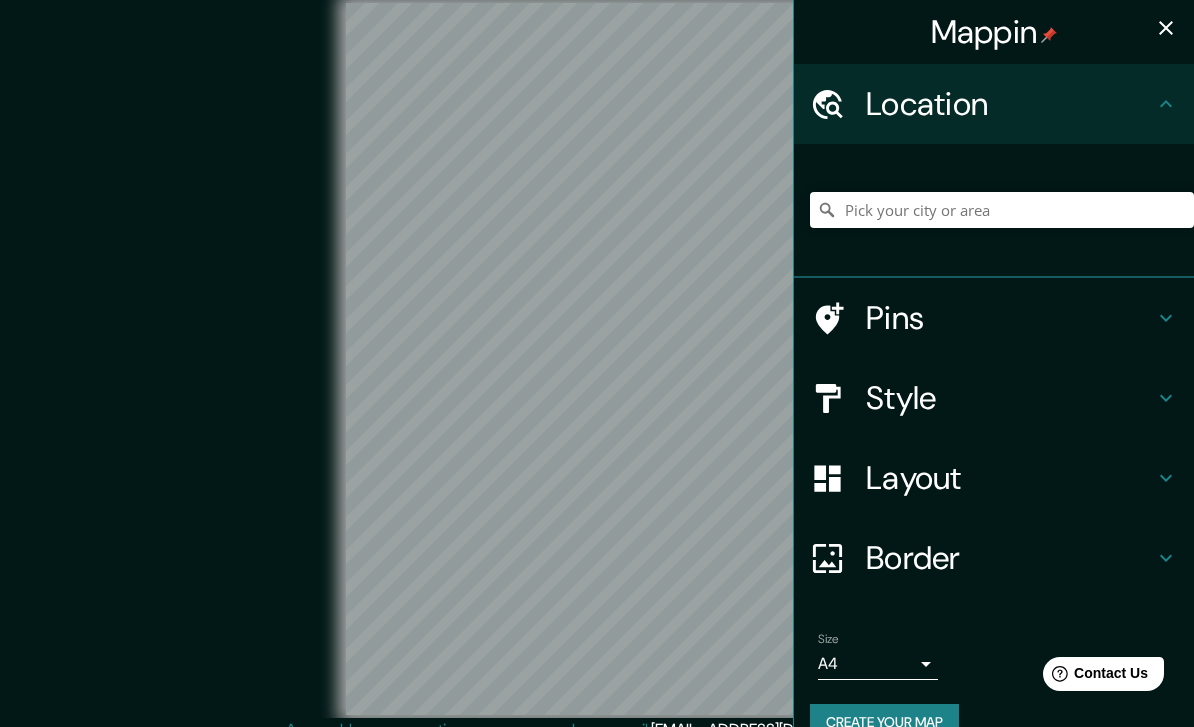 scroll, scrollTop: 0, scrollLeft: 0, axis: both 